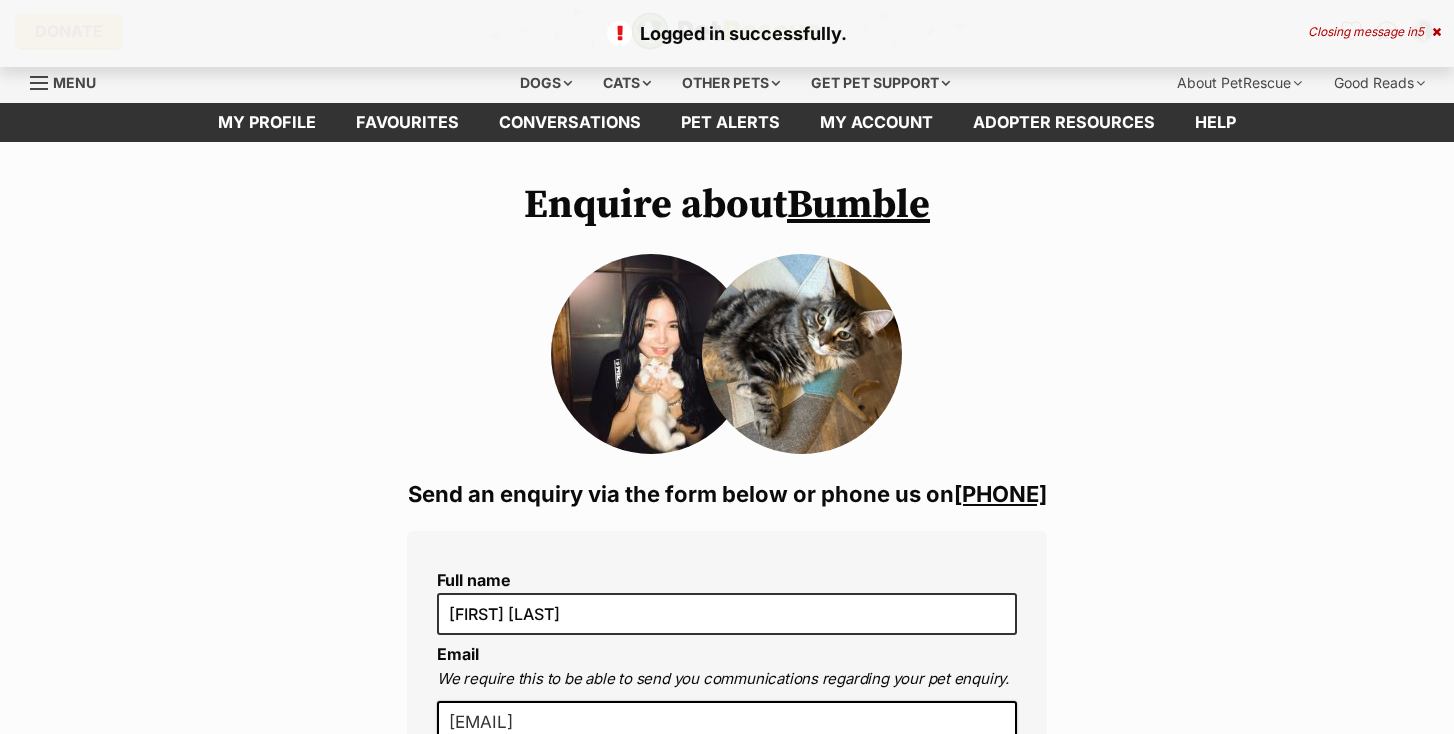 scroll, scrollTop: 213, scrollLeft: 0, axis: vertical 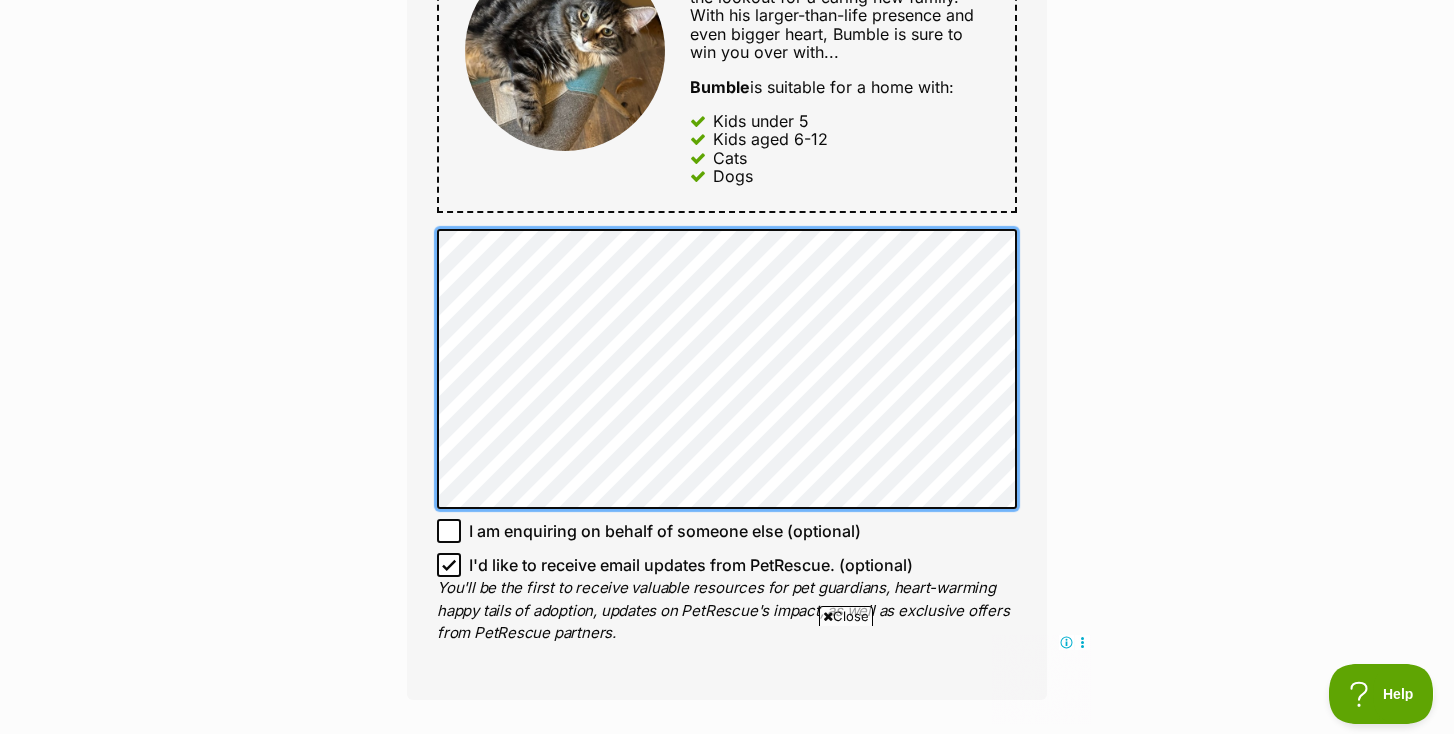 click on "Full name Caroline Tong
Email
We require this to be able to send you communications regarding your pet enquiry.
htong02@qub.ac.uk
Phone number United States +1 United Kingdom +44 Afghanistan (‫افغانستان‬‎) +93 Albania (Shqipëri) +355 Algeria (‫الجزائر‬‎) +213 American Samoa +1684 Andorra +376 Angola +244 Anguilla +1264 Antigua and Barbuda +1268 Argentina +54 Armenia (Հայաստան) +374 Aruba +297 Australia +61 Austria (Österreich) +43 Azerbaijan (Azərbaycan) +994 Bahamas +1242 Bahrain (‫البحرين‬‎) +973 Bangladesh (বাংলাদেশ) +880 Barbados +1246 Belarus (Беларусь) +375 Belgium (België) +32 Belize +501 Benin (Bénin) +229 Bermuda +1441 Bhutan (འབྲུག) +975 Bolivia +591 Bosnia and Herzegovina (Босна и Херцеговина) +387 Botswana +267 Brazil (Brasil) +55 British Indian Ocean Territory +246 British Virgin Islands +1284 Brunei +673 Bulgaria (България) +359 Burkina Faso +226 +257 +855 +237" at bounding box center [727, 45] 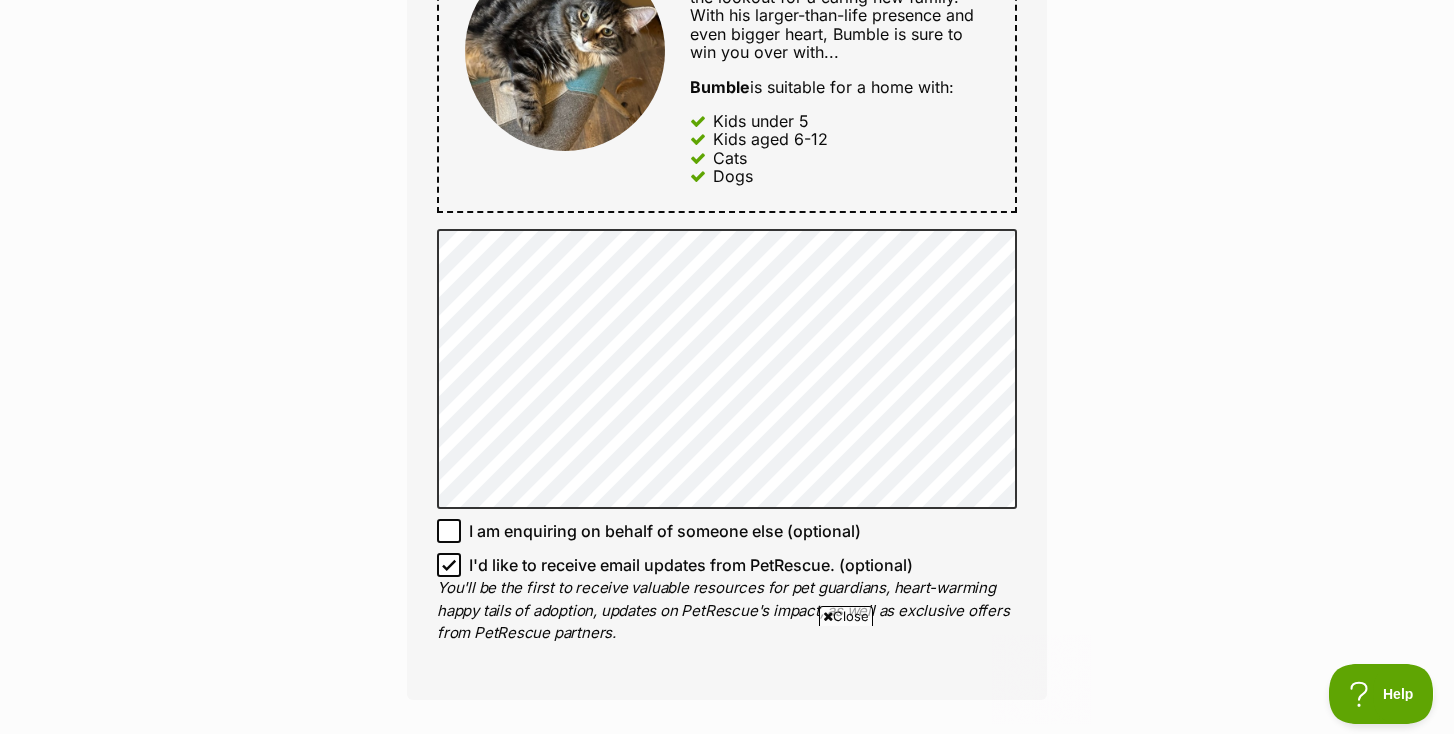 scroll, scrollTop: 0, scrollLeft: 0, axis: both 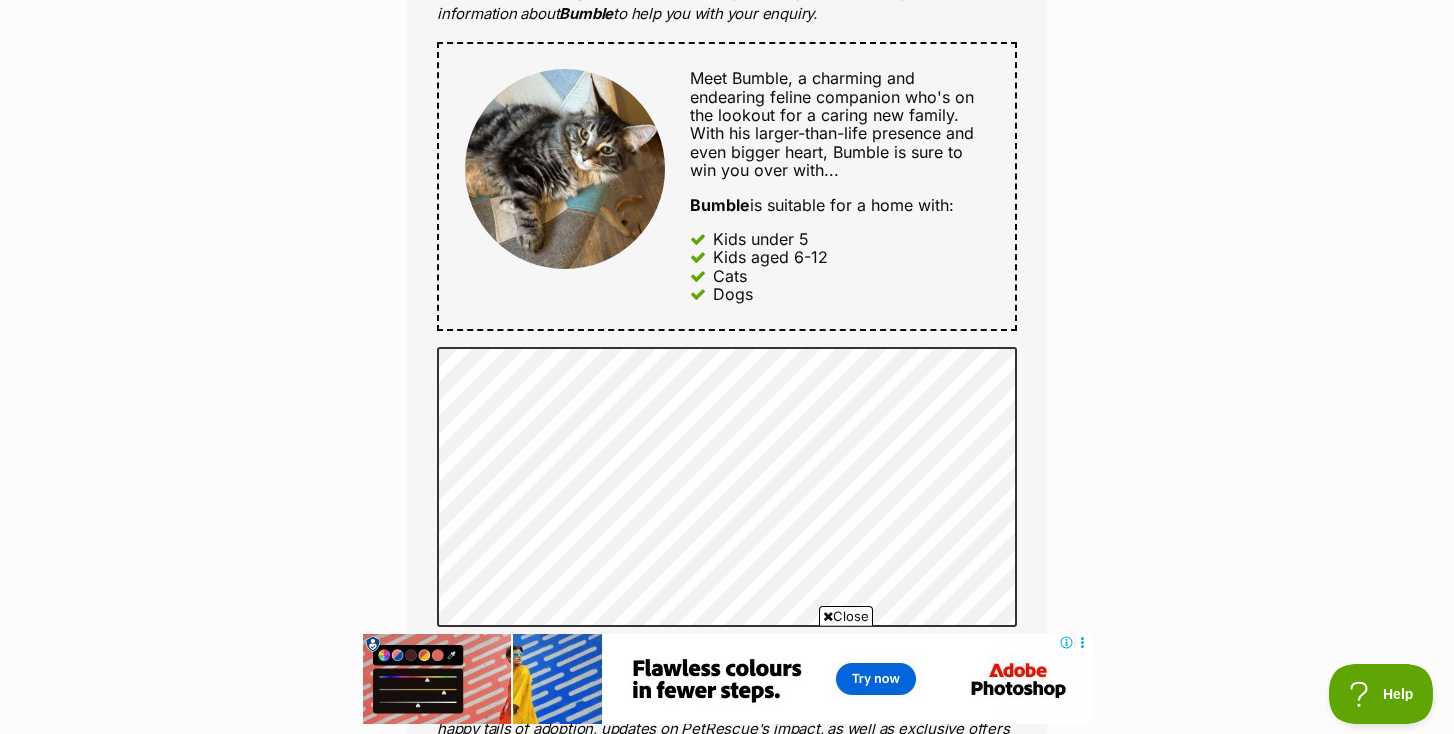 click on "Meet Bumble, a charming and endearing feline companion who's on the lookout for a caring new family. With his larger-than-life presence and even bigger heart, Bumble is sure to win you over with..." at bounding box center [832, 124] 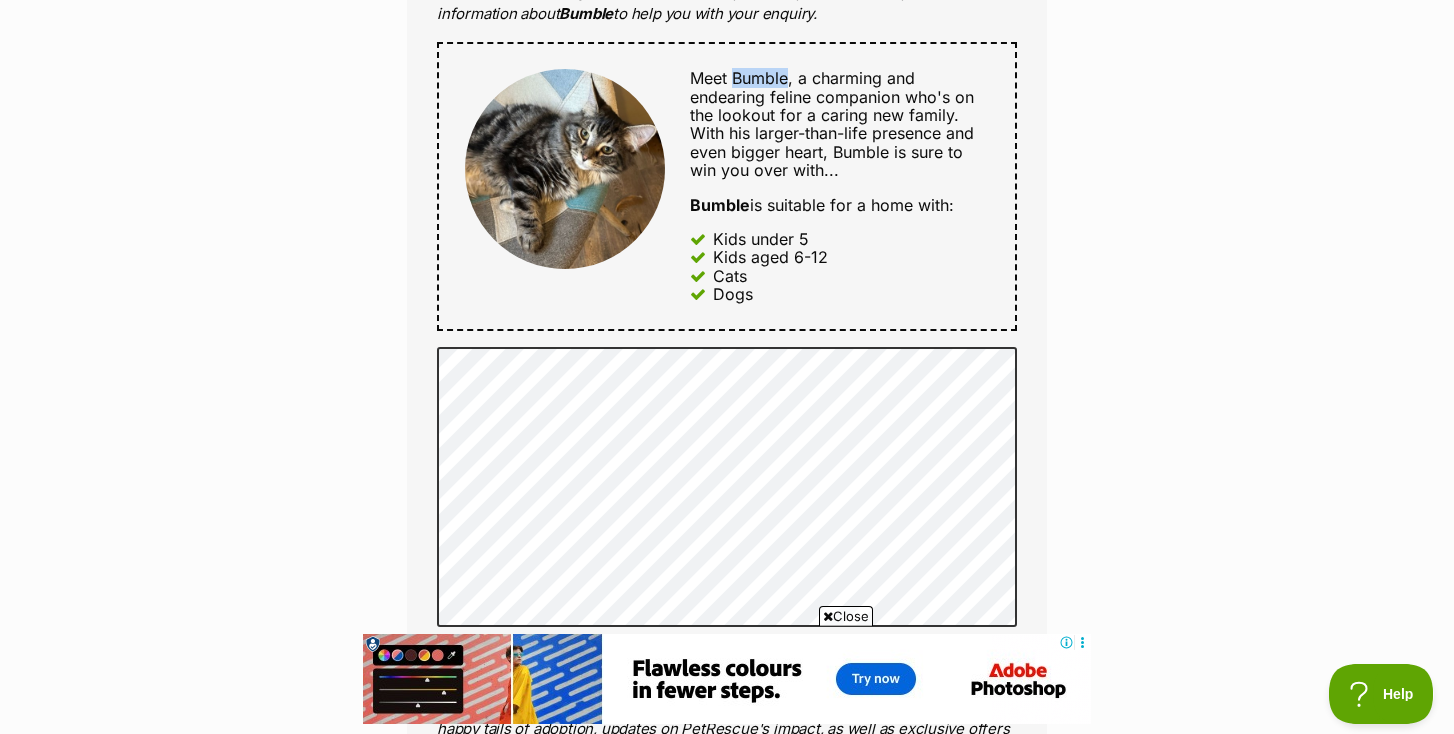 click on "Meet Bumble, a charming and endearing feline companion who's on the lookout for a caring new family. With his larger-than-life presence and even bigger heart, Bumble is sure to win you over with..." at bounding box center (832, 124) 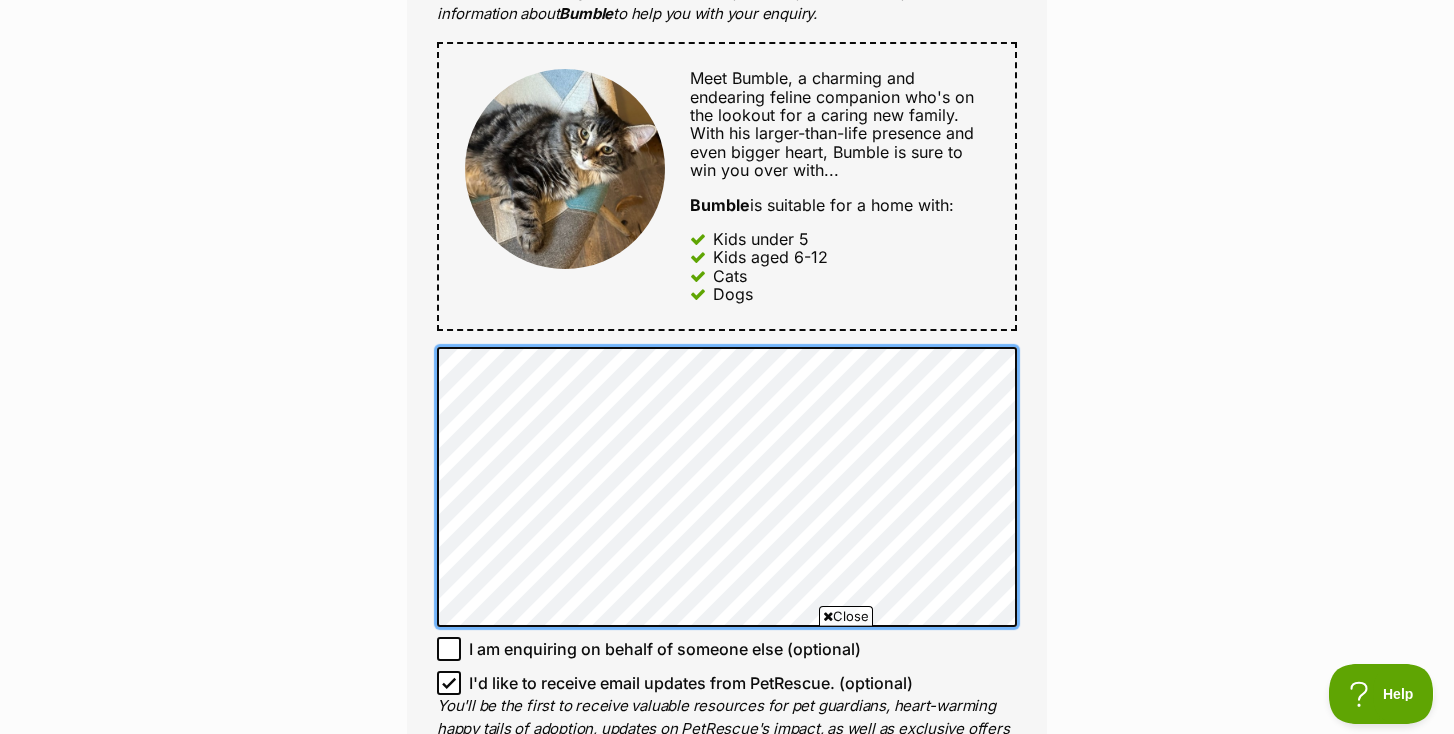 scroll, scrollTop: 0, scrollLeft: 0, axis: both 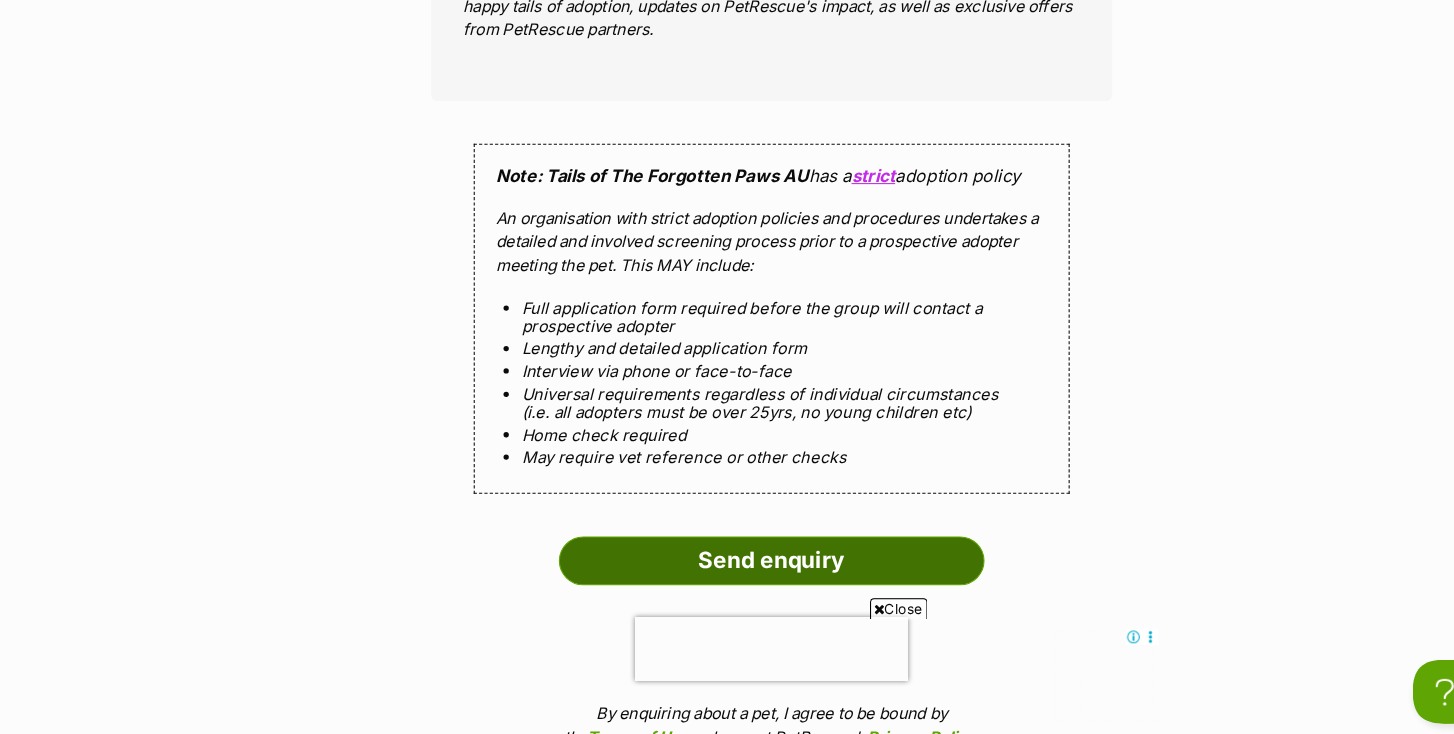 click on "Send enquiry" at bounding box center (727, 571) 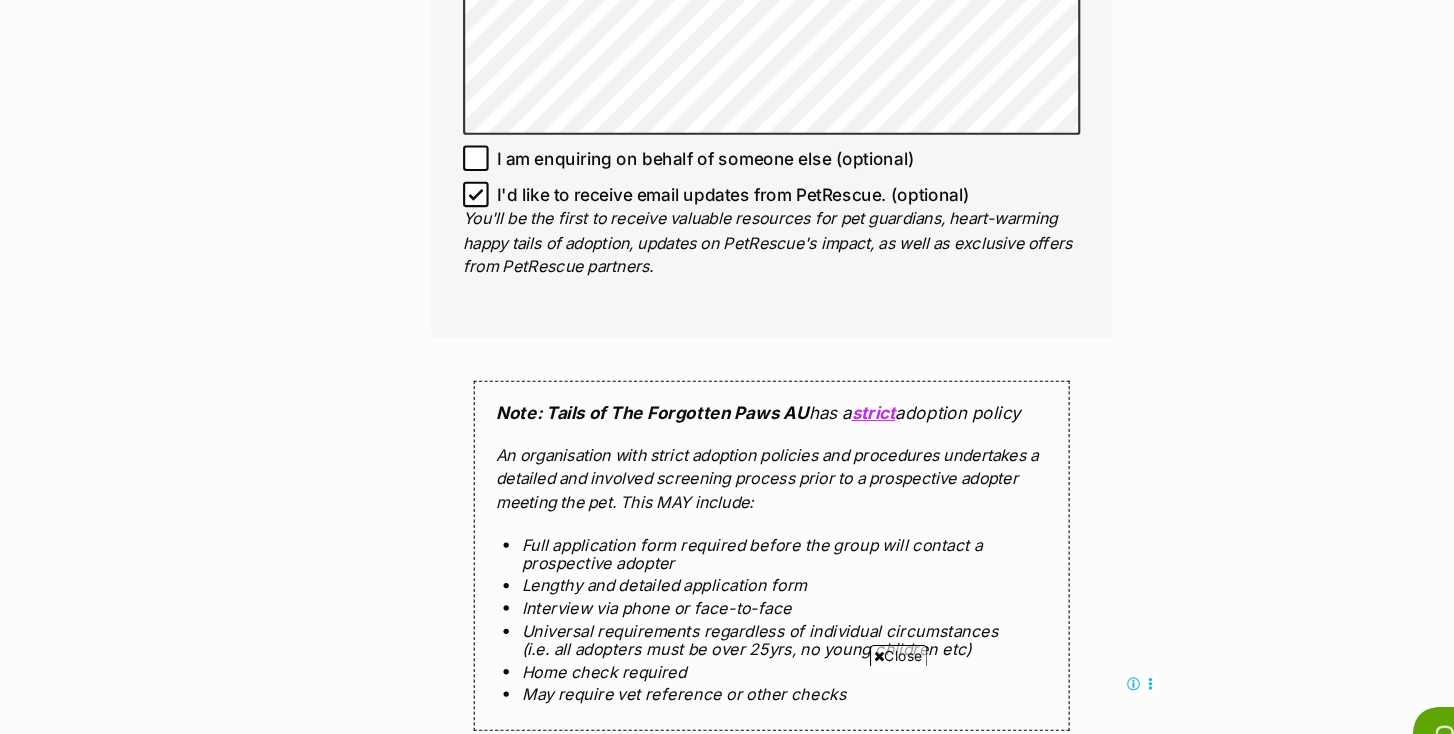 scroll, scrollTop: 1475, scrollLeft: 0, axis: vertical 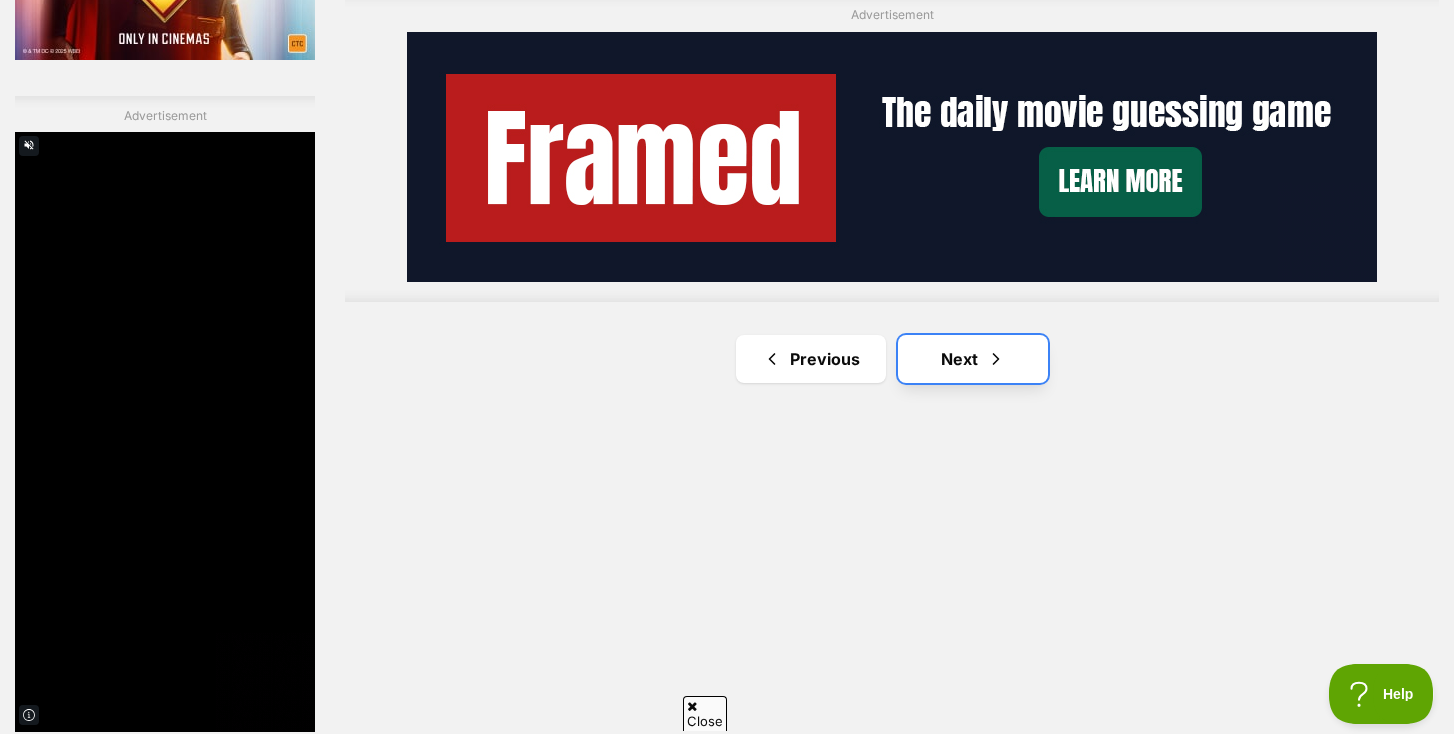 click on "Next" at bounding box center [973, 359] 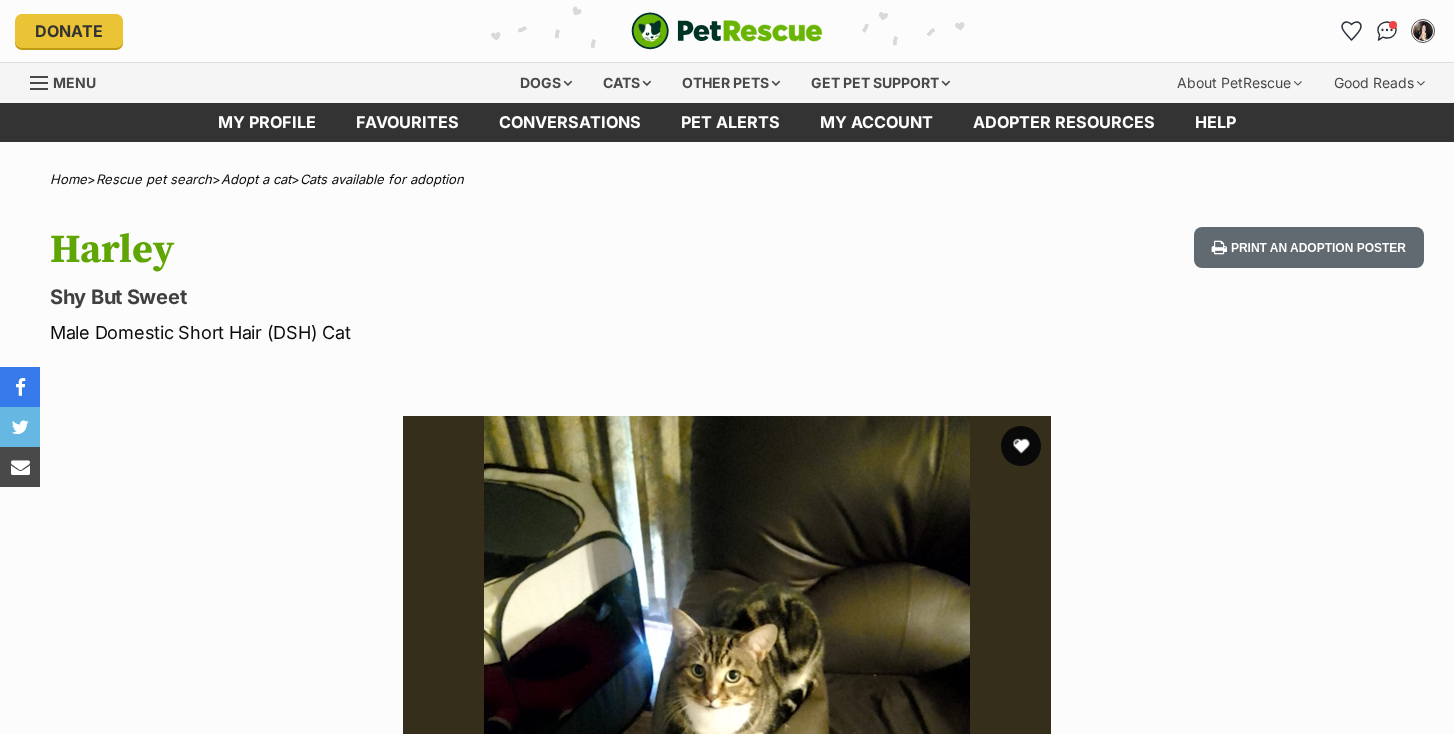 scroll, scrollTop: 0, scrollLeft: 0, axis: both 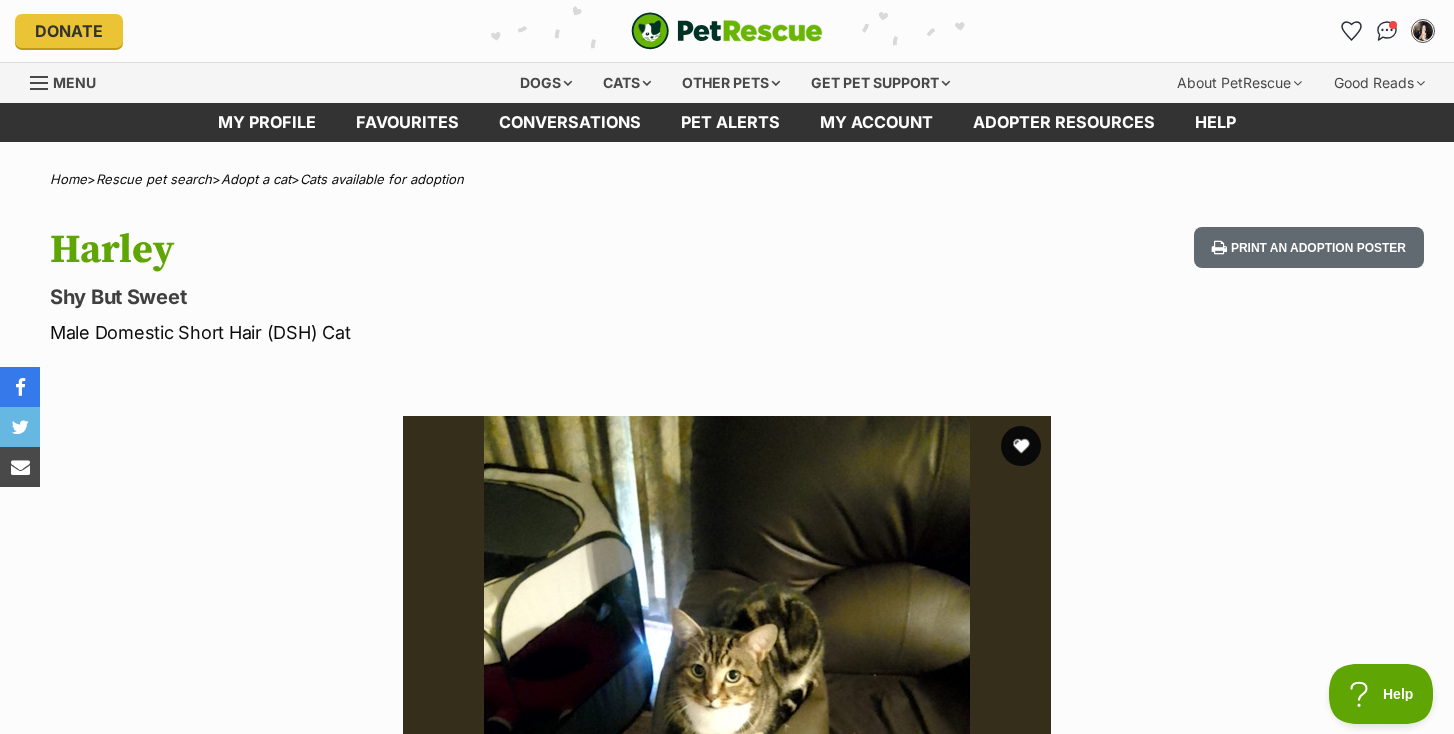drag, startPoint x: 54, startPoint y: 250, endPoint x: 199, endPoint y: 253, distance: 145.03104 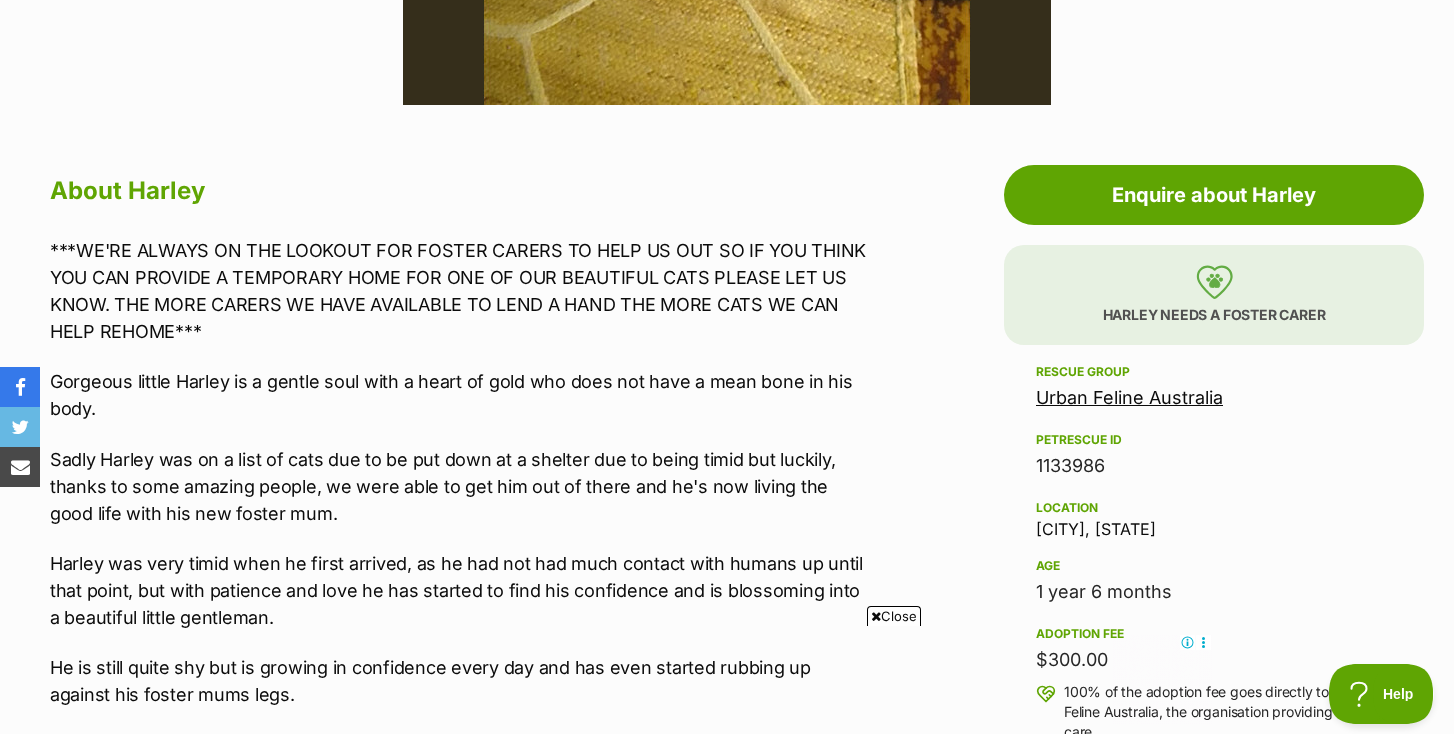 scroll, scrollTop: 962, scrollLeft: 0, axis: vertical 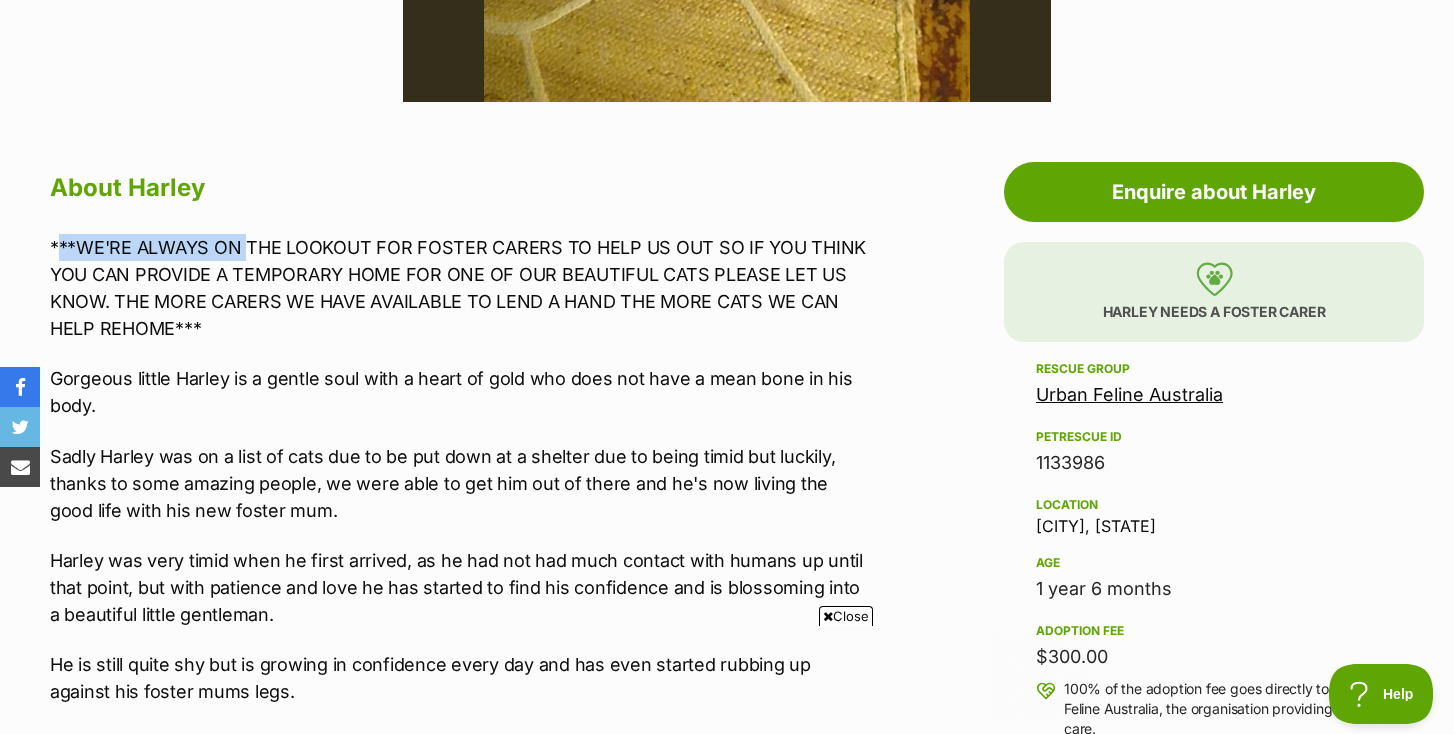 drag, startPoint x: 58, startPoint y: 244, endPoint x: 246, endPoint y: 251, distance: 188.13028 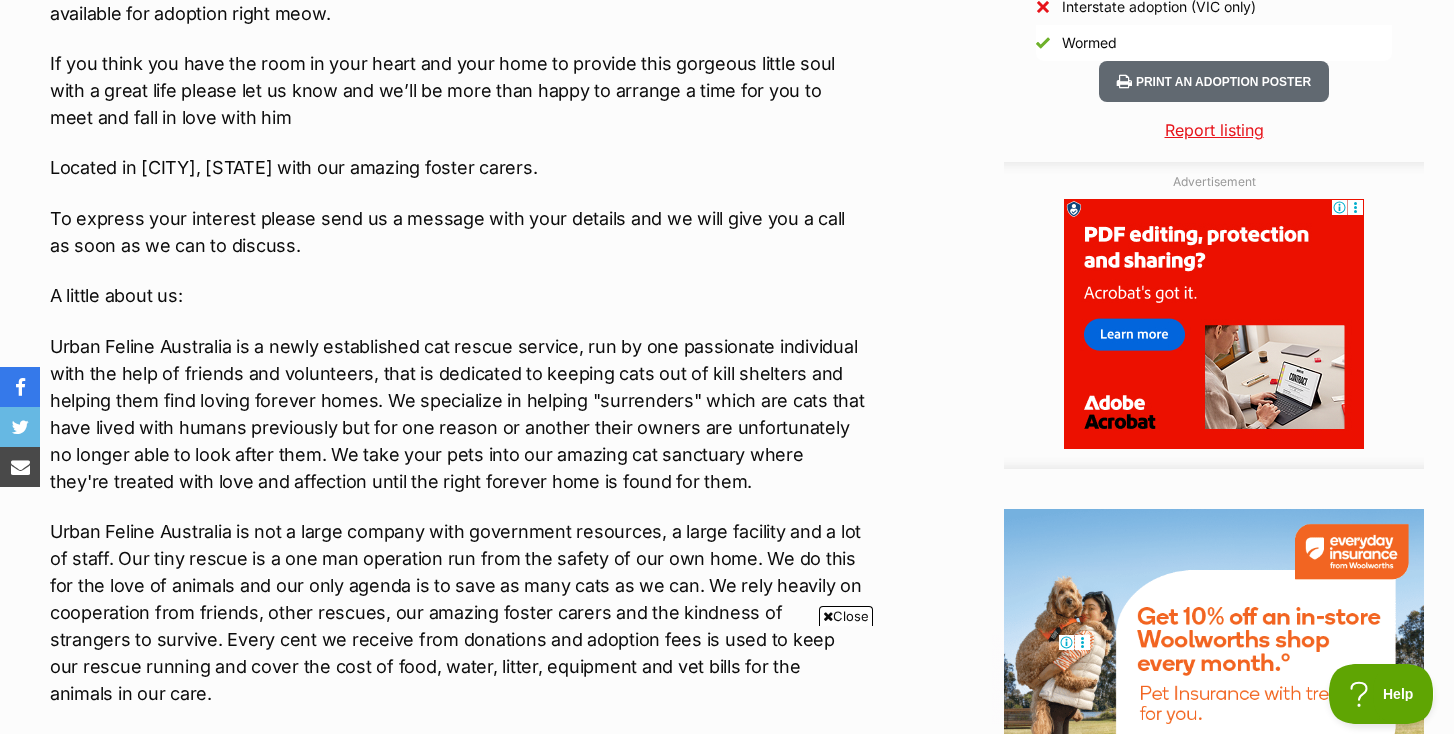 scroll, scrollTop: 2134, scrollLeft: 0, axis: vertical 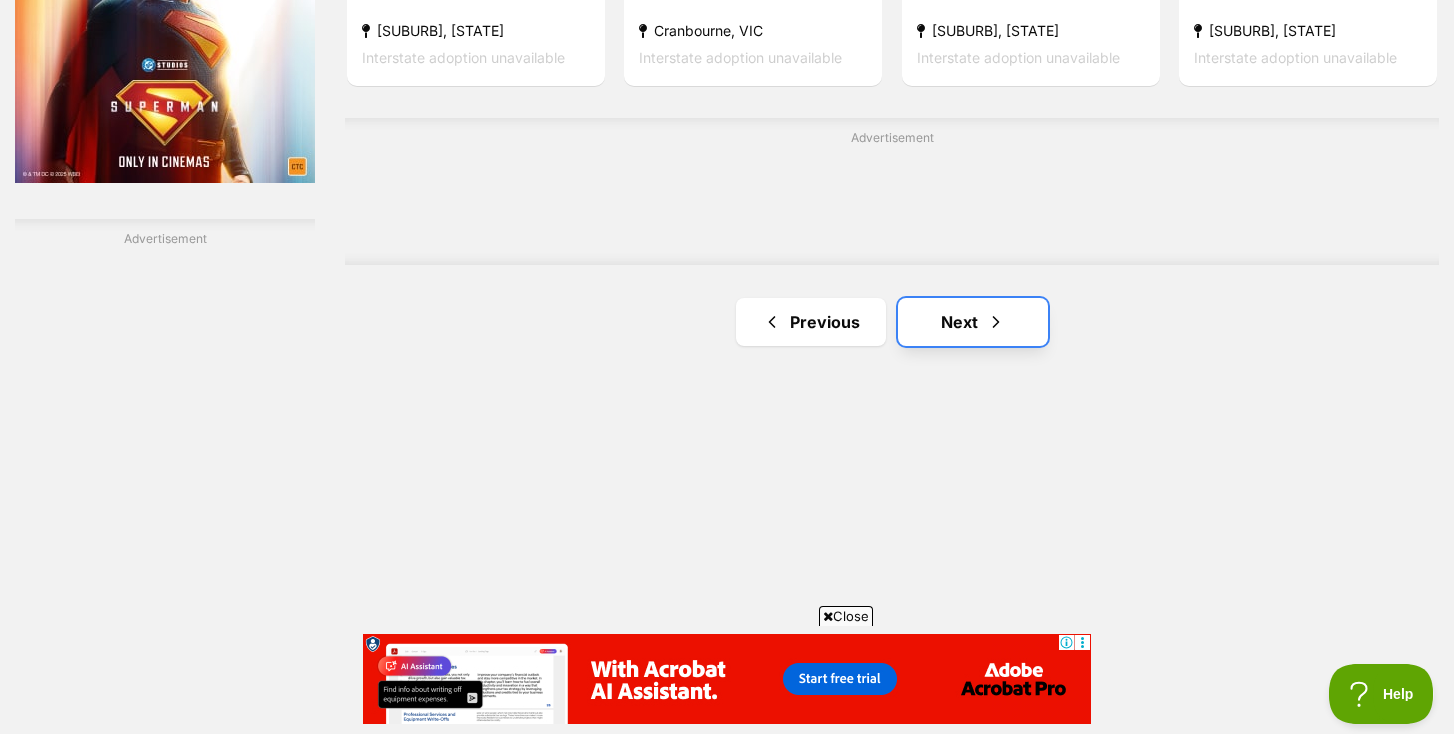 click on "Next" at bounding box center (973, 322) 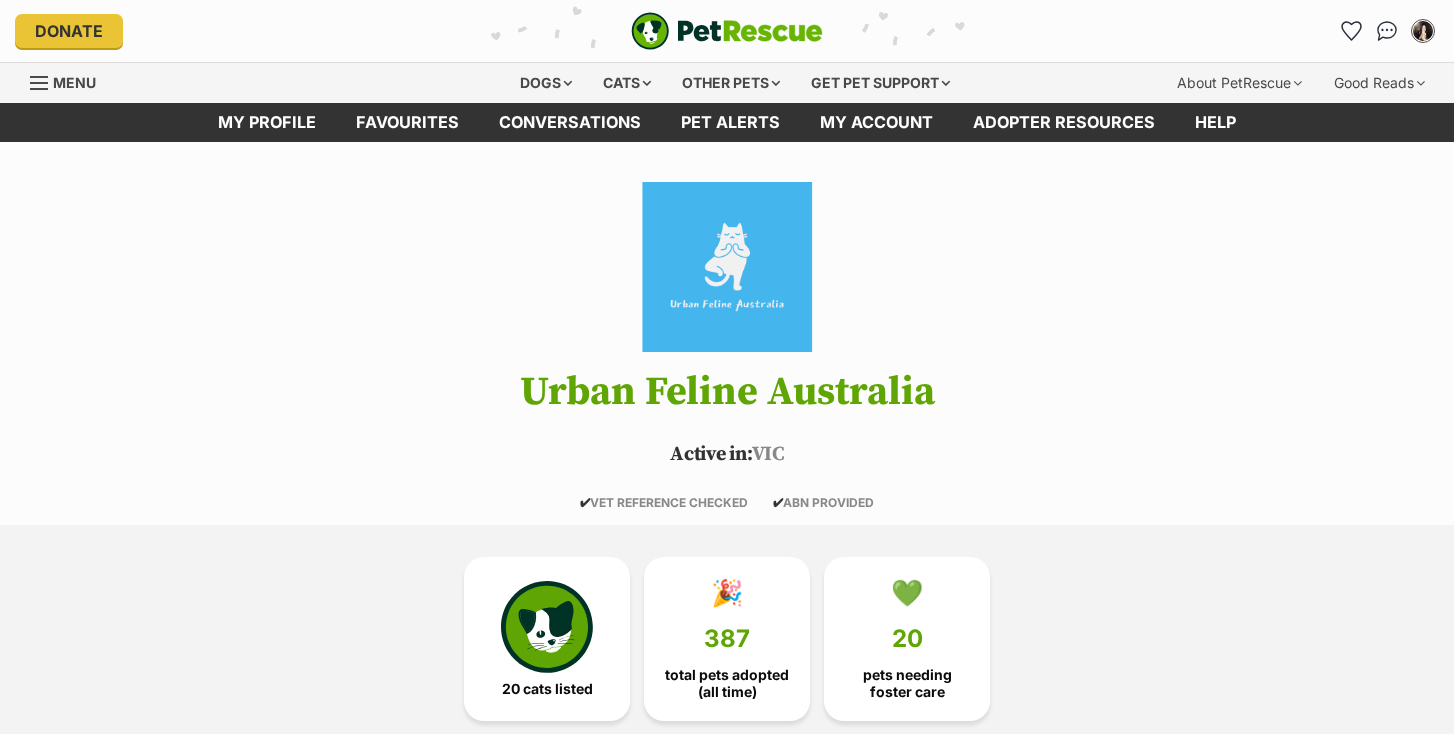 scroll, scrollTop: 0, scrollLeft: 0, axis: both 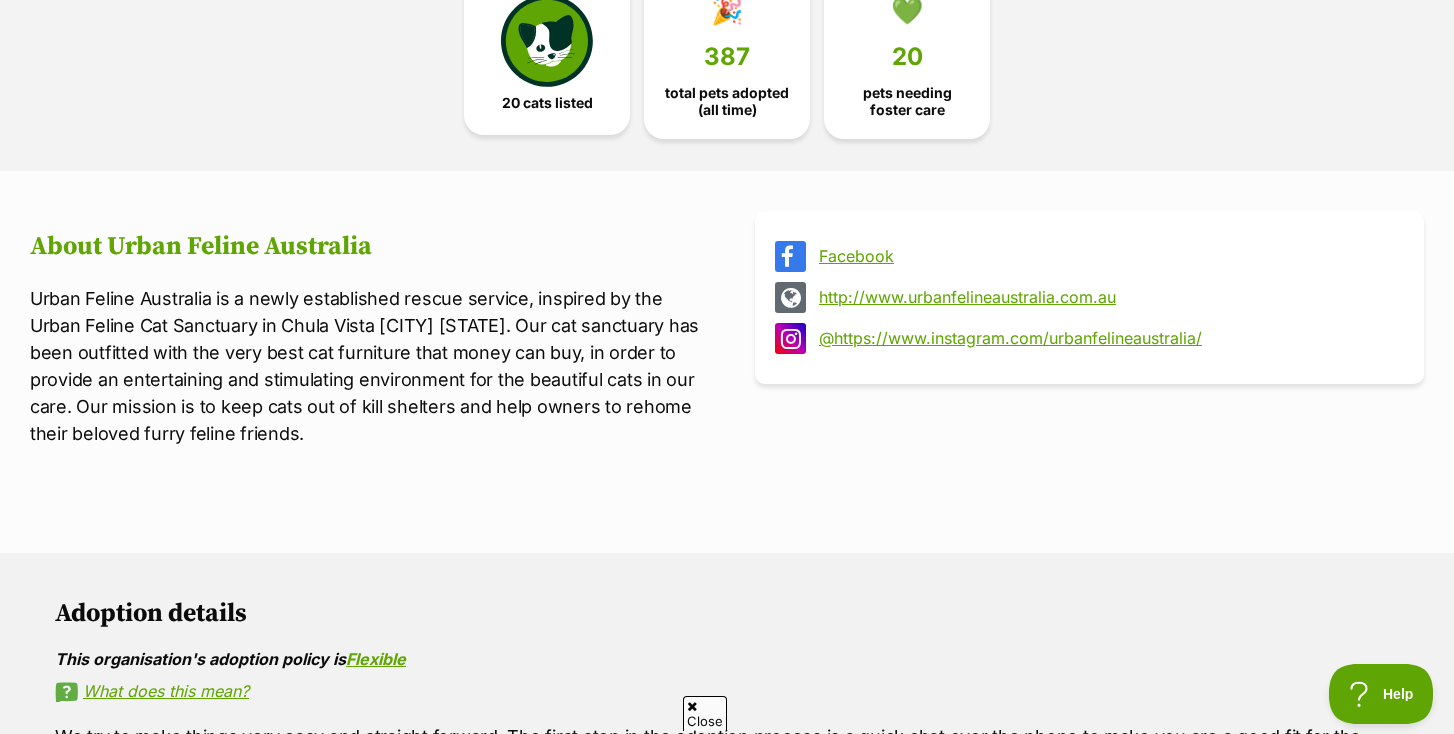 click on "20 cats listed" at bounding box center (547, 53) 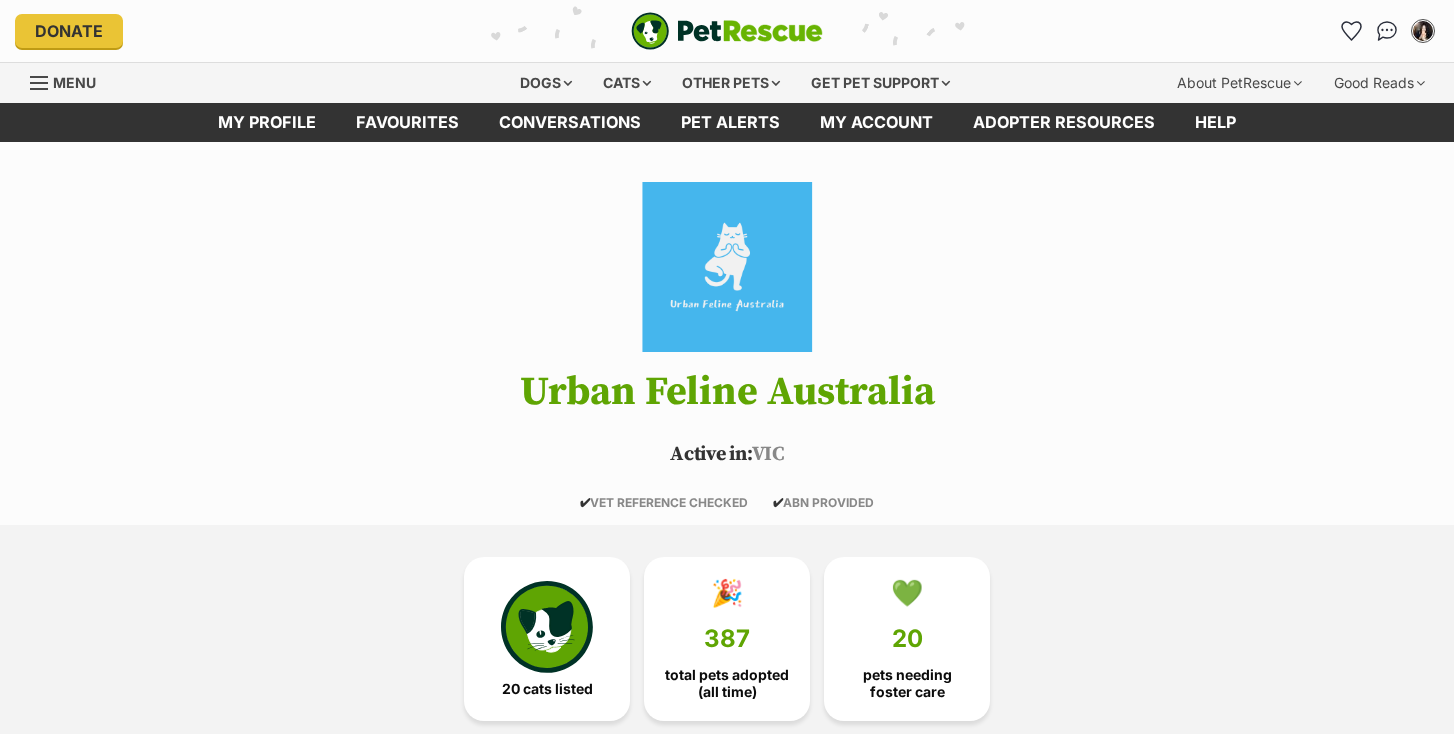 scroll, scrollTop: 250, scrollLeft: 0, axis: vertical 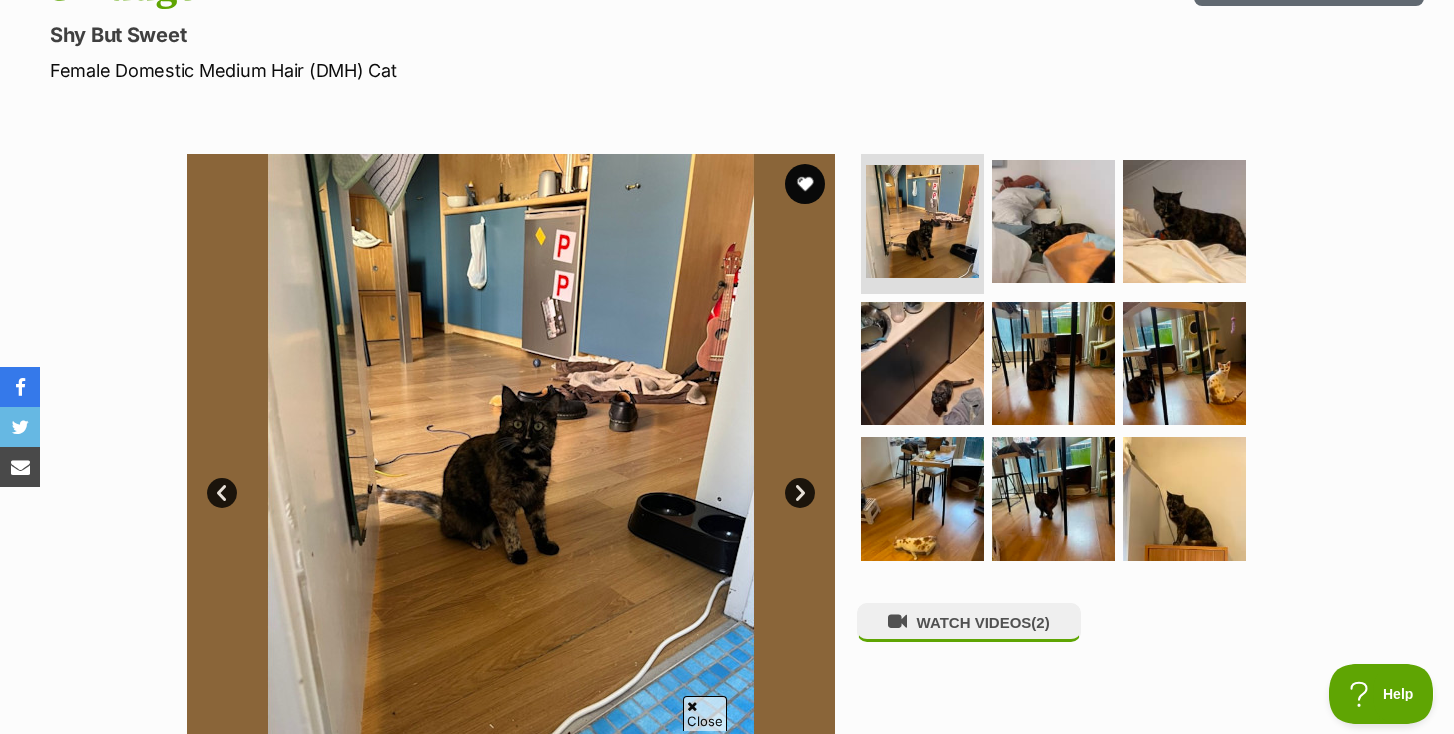 click on "Next" at bounding box center (800, 493) 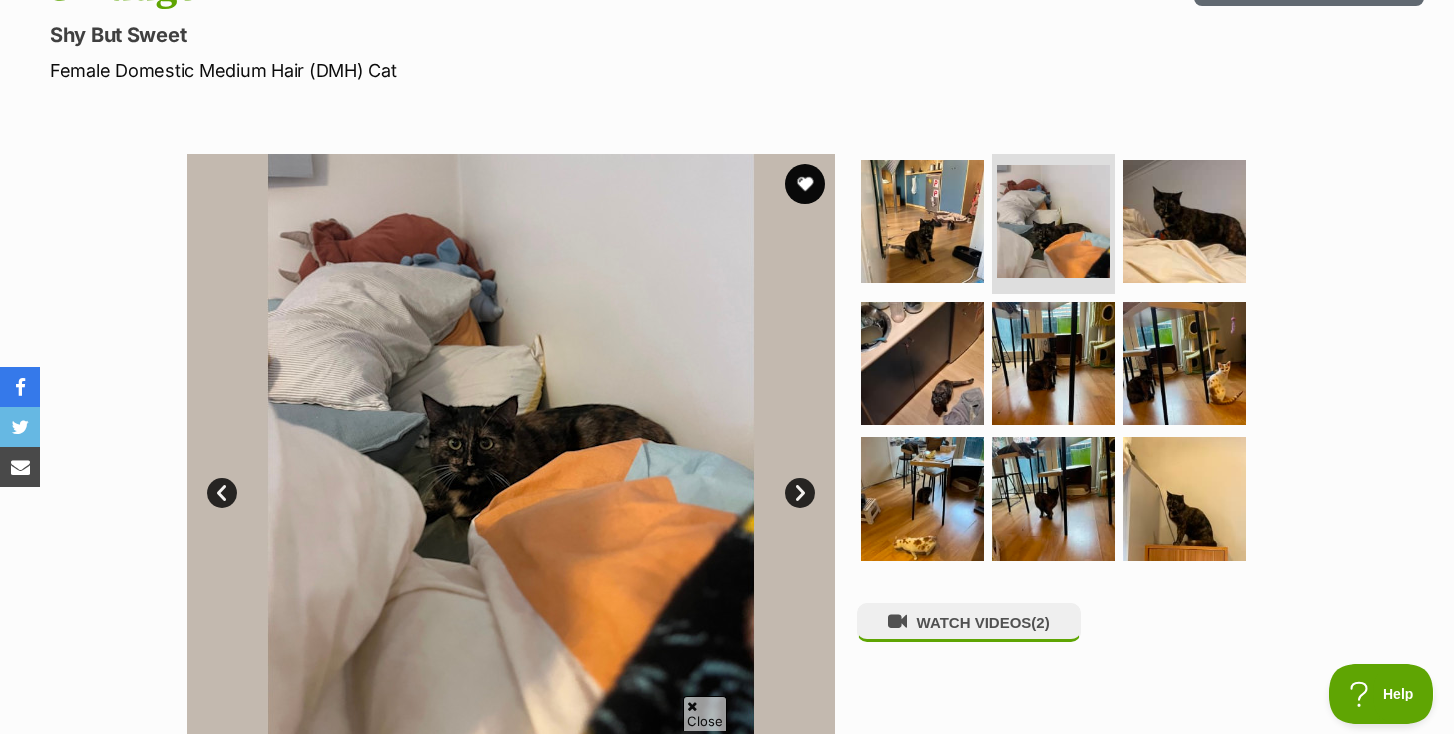 scroll, scrollTop: 0, scrollLeft: 0, axis: both 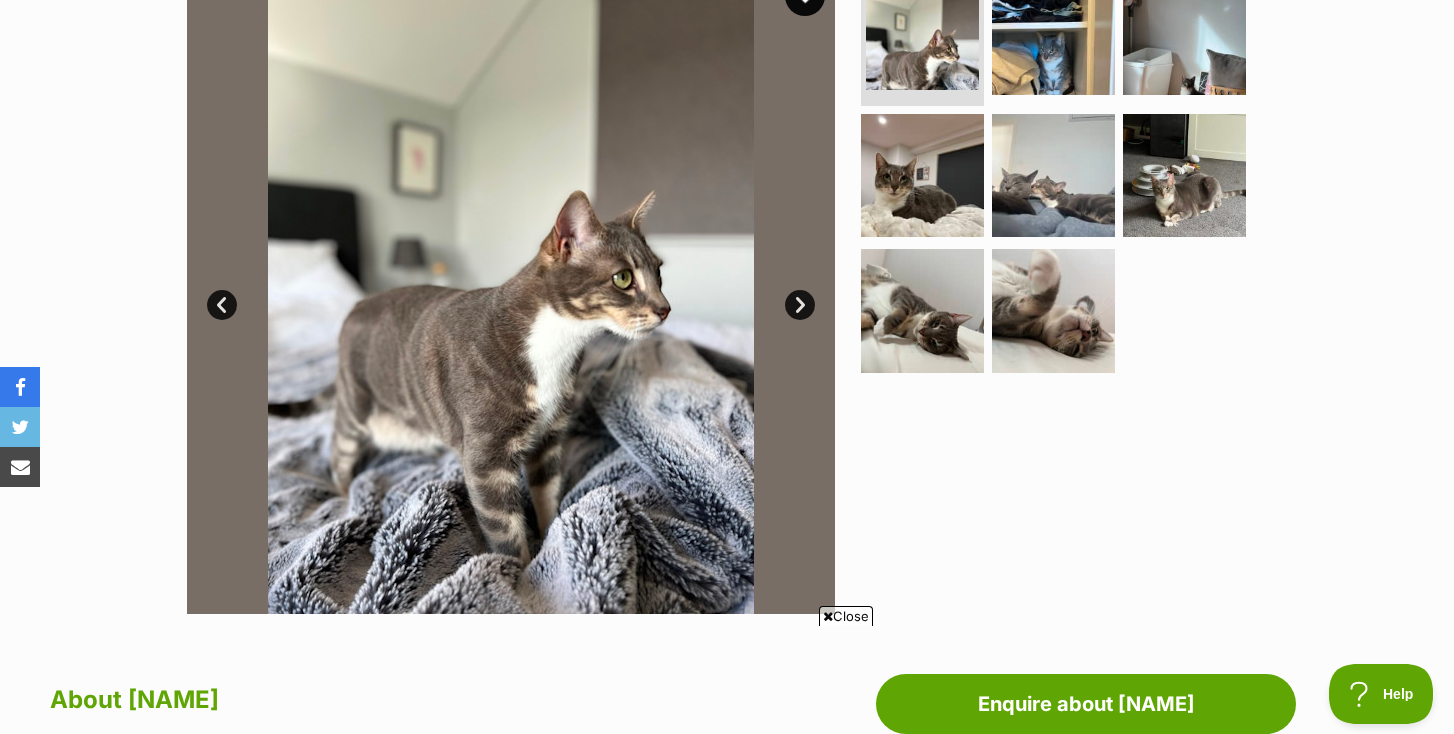 click on "Next" at bounding box center (800, 305) 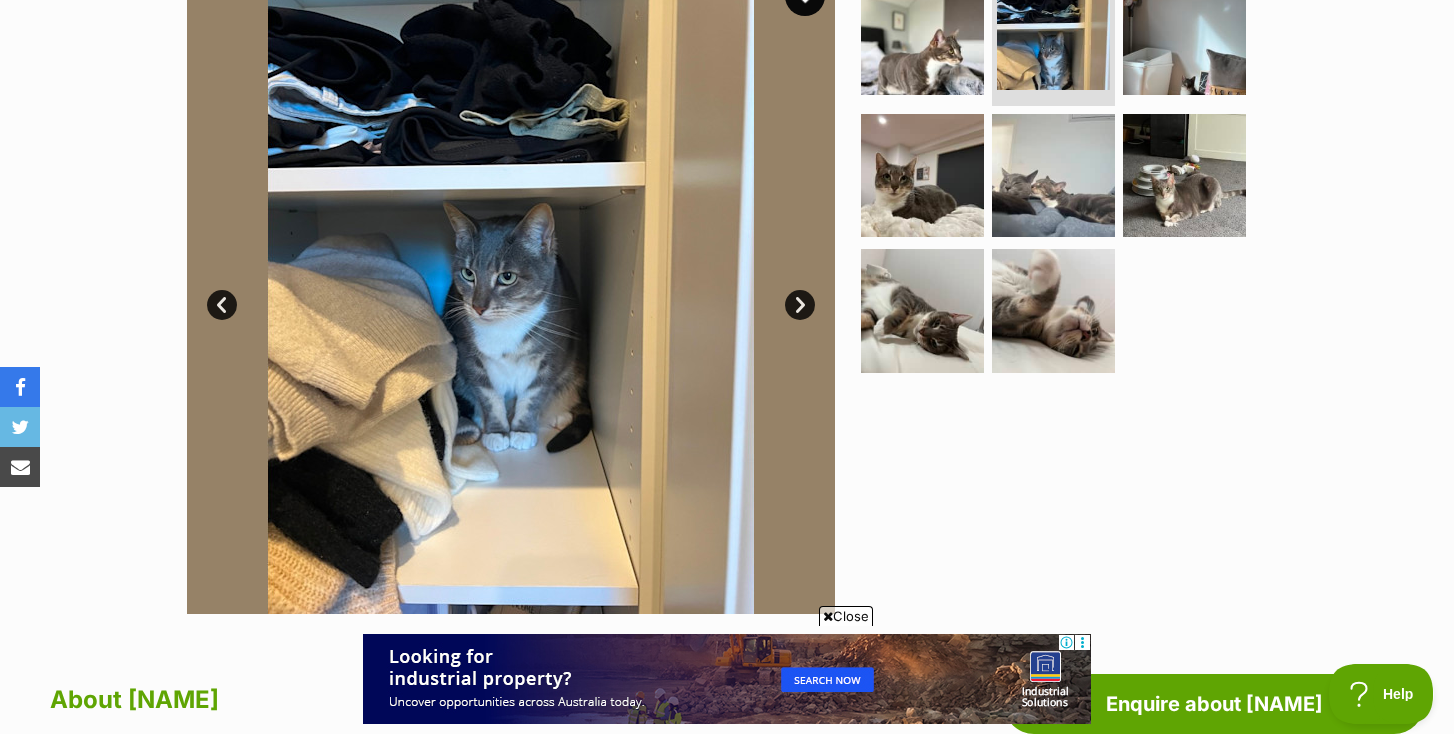 scroll, scrollTop: 0, scrollLeft: 0, axis: both 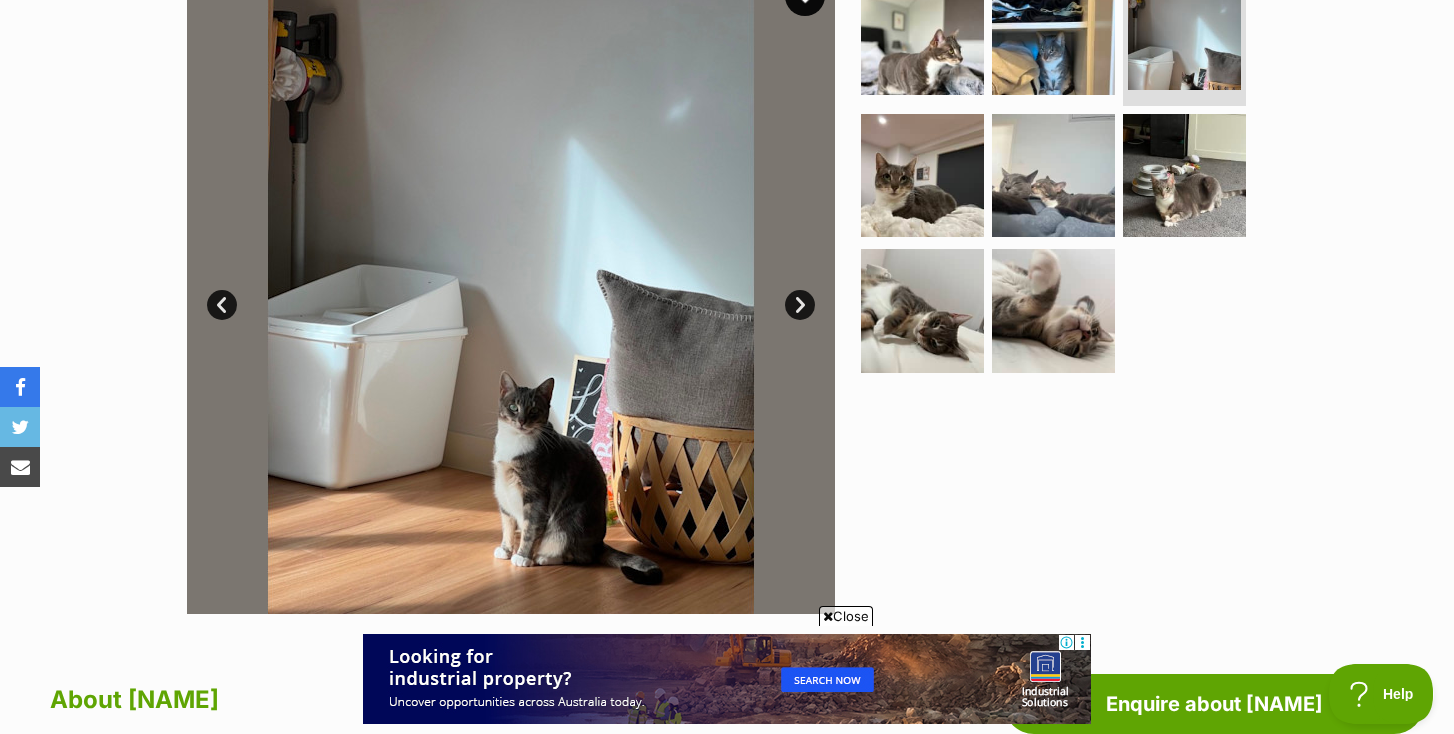 click on "Next" at bounding box center (800, 305) 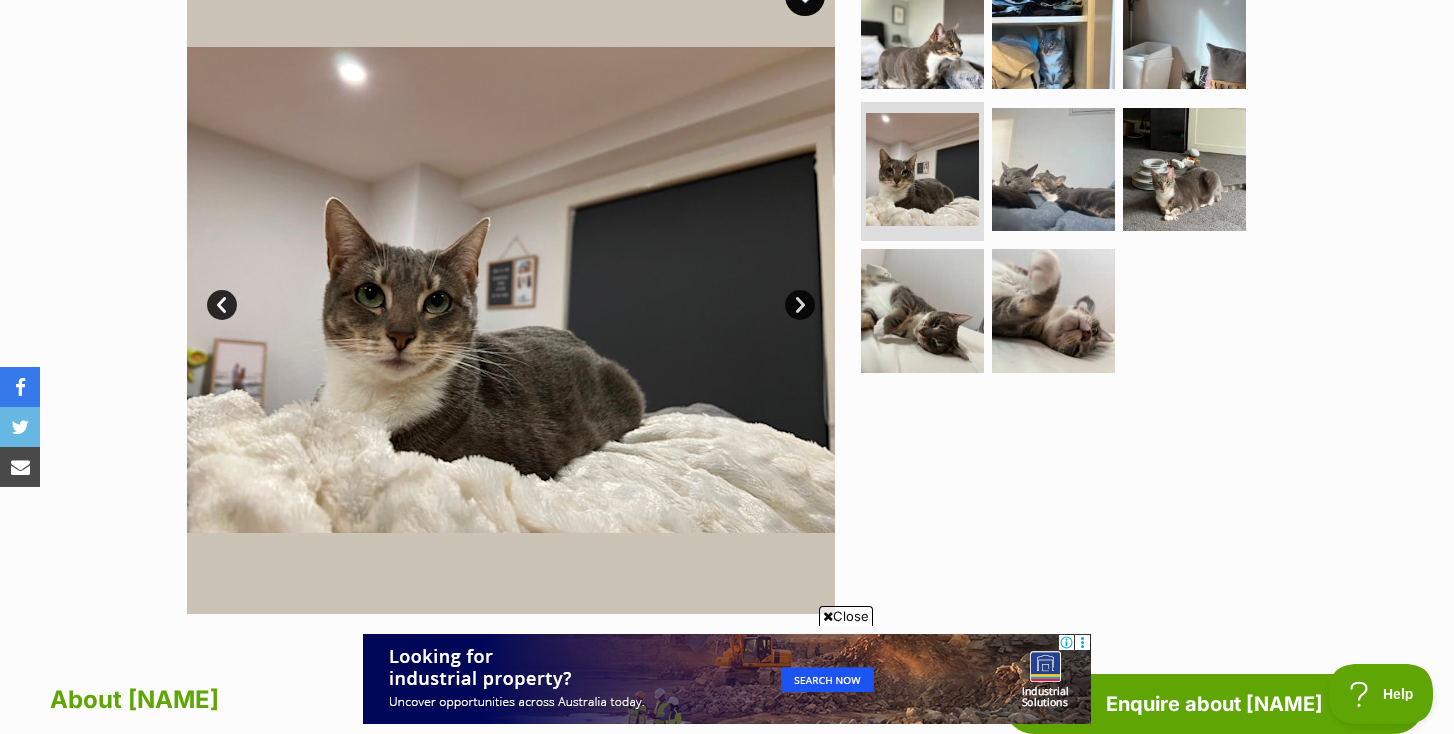 click on "Next" at bounding box center [800, 305] 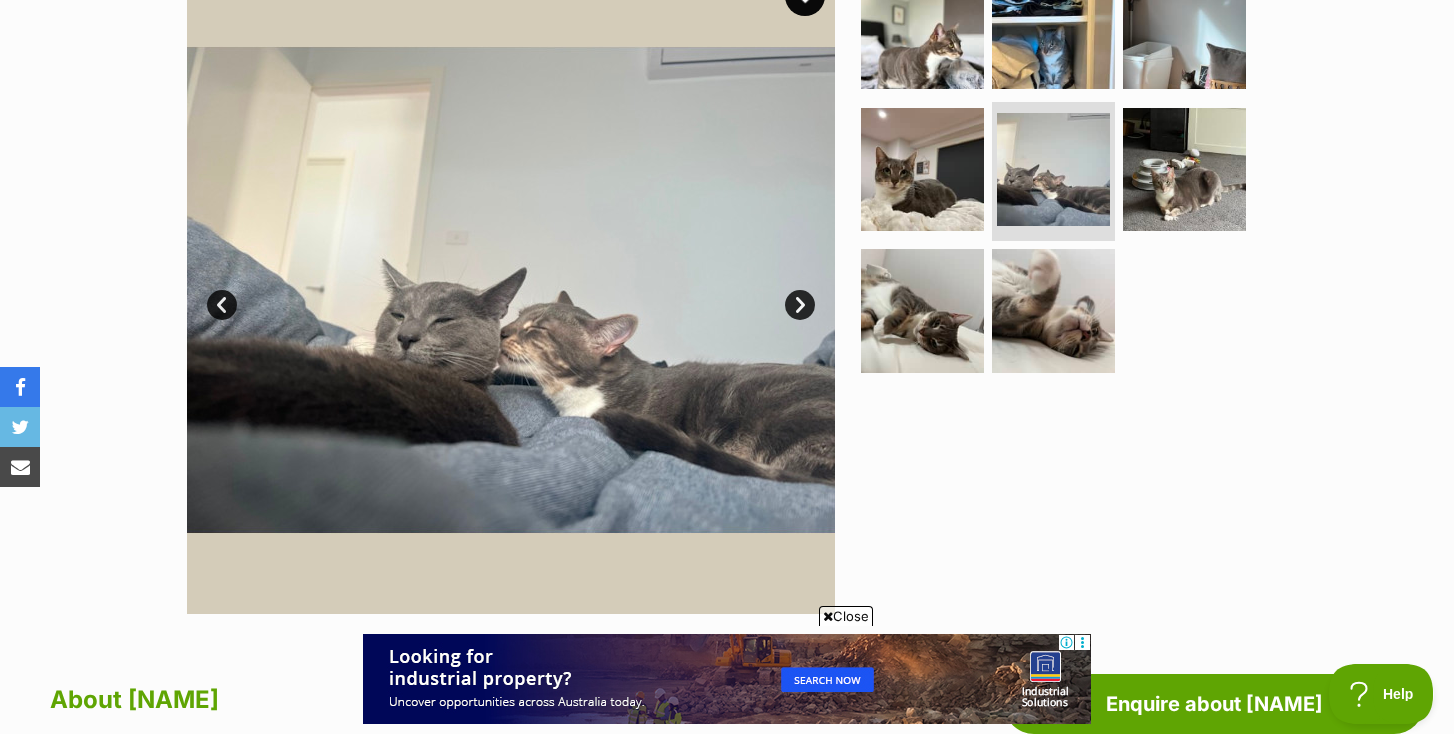 click on "Next" at bounding box center (800, 305) 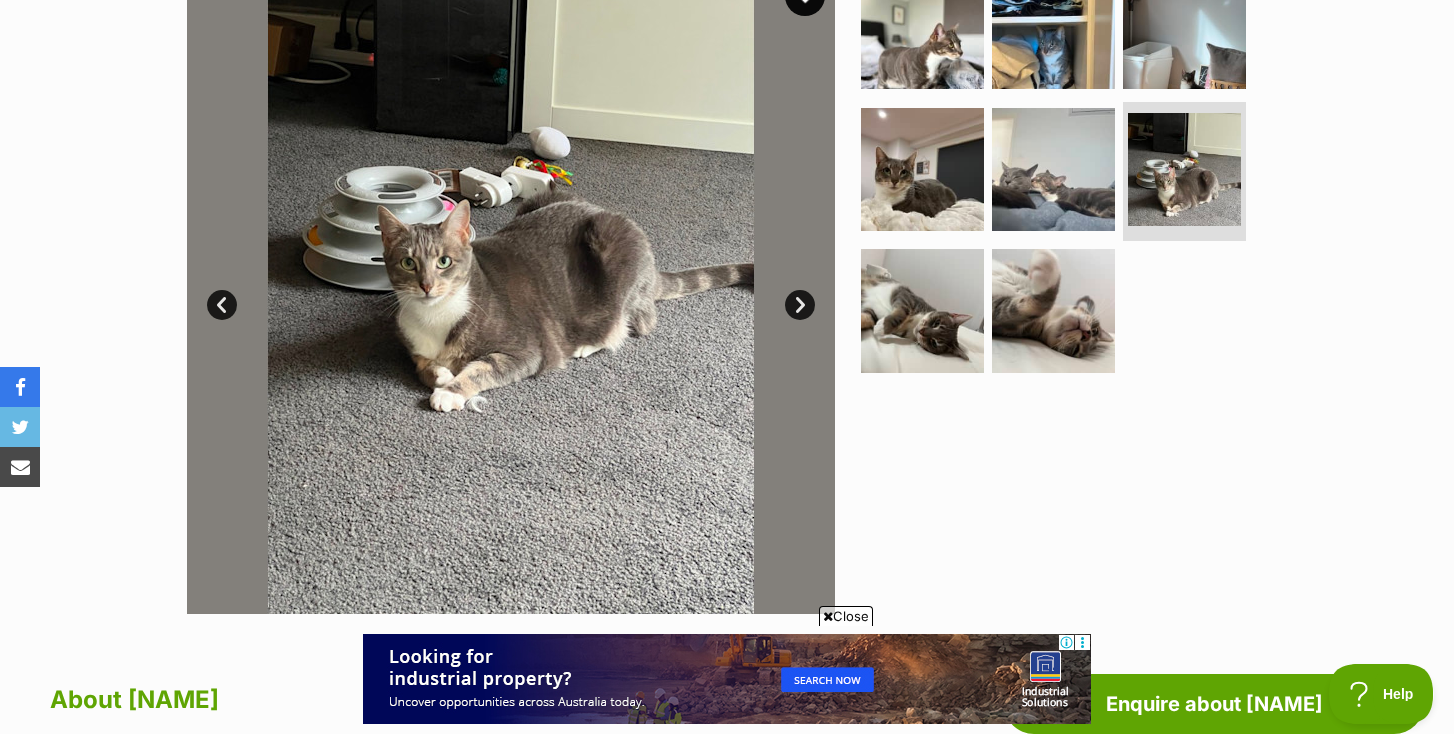 click on "Next" at bounding box center [800, 305] 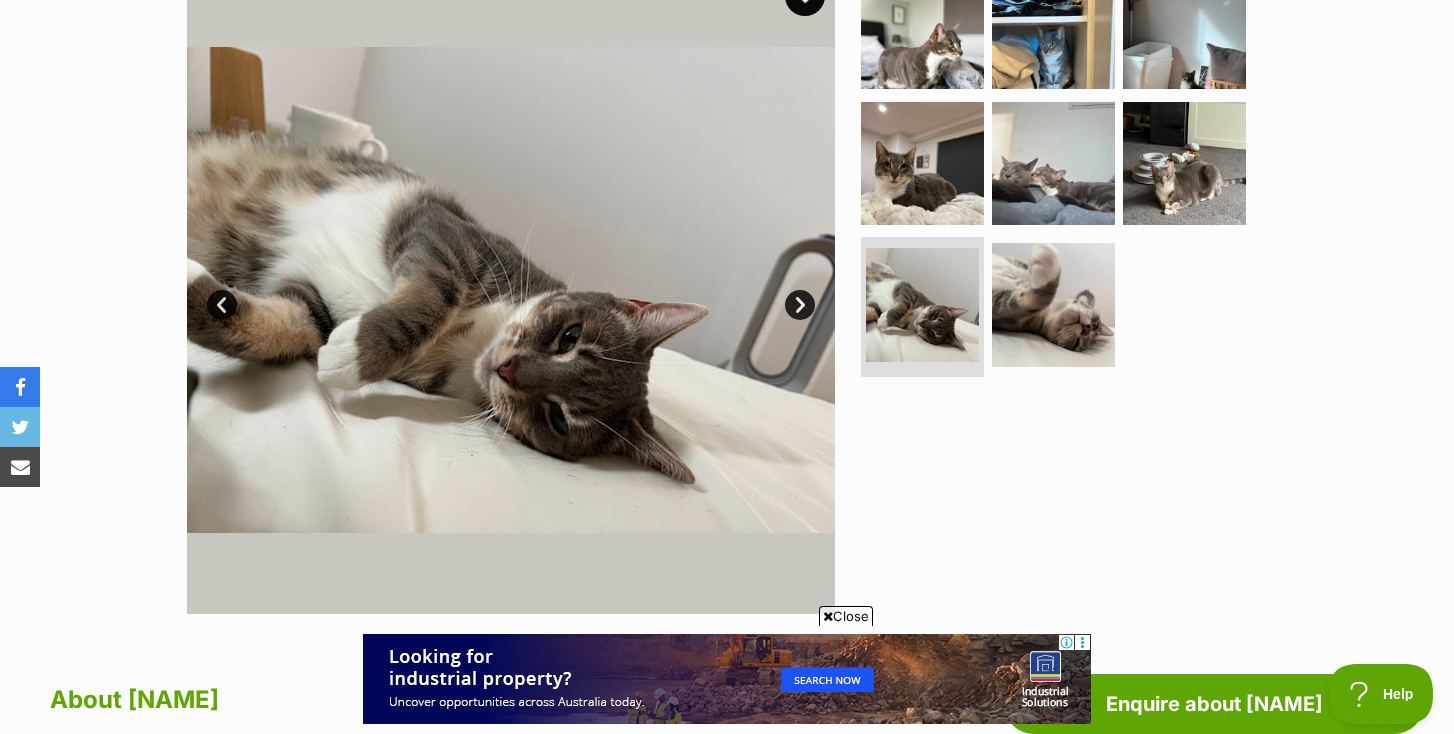 click on "Next" at bounding box center (800, 305) 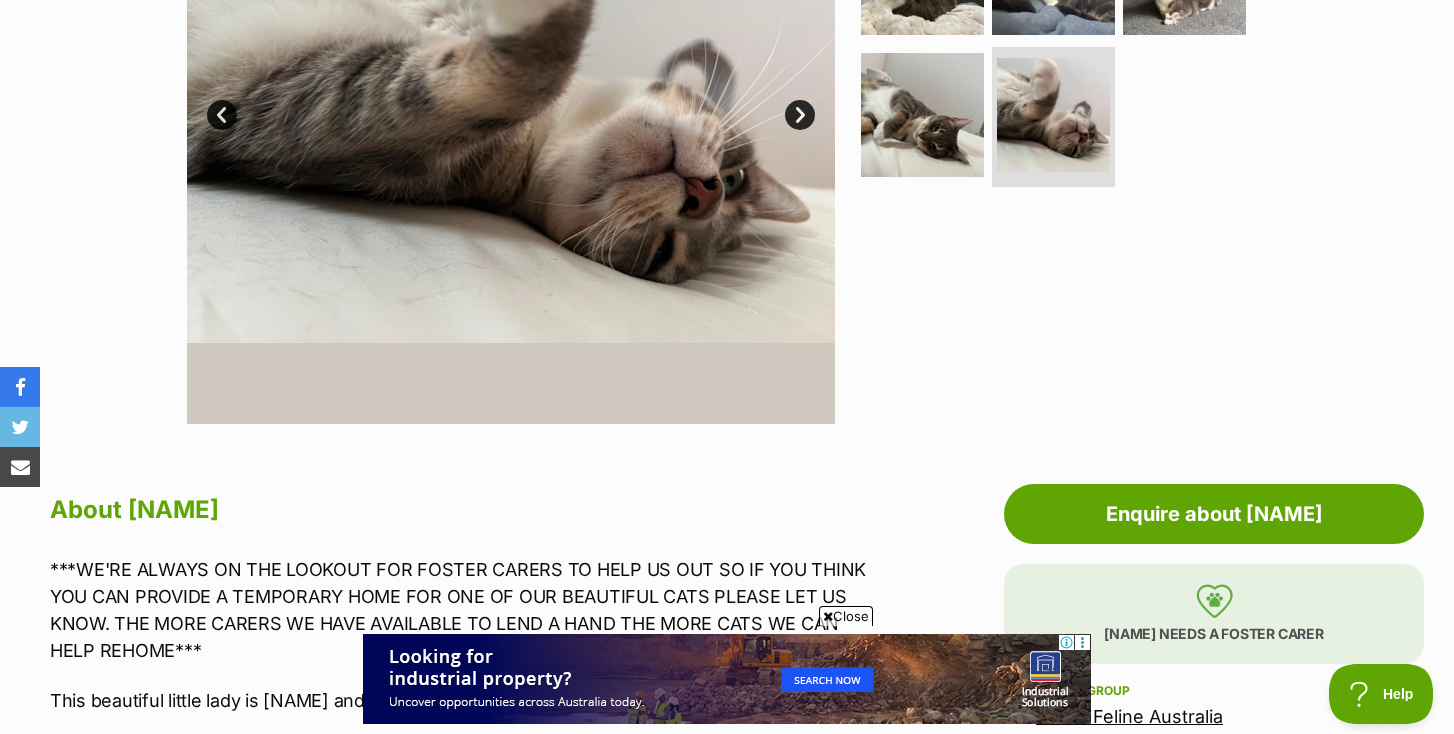 scroll, scrollTop: 1058, scrollLeft: 0, axis: vertical 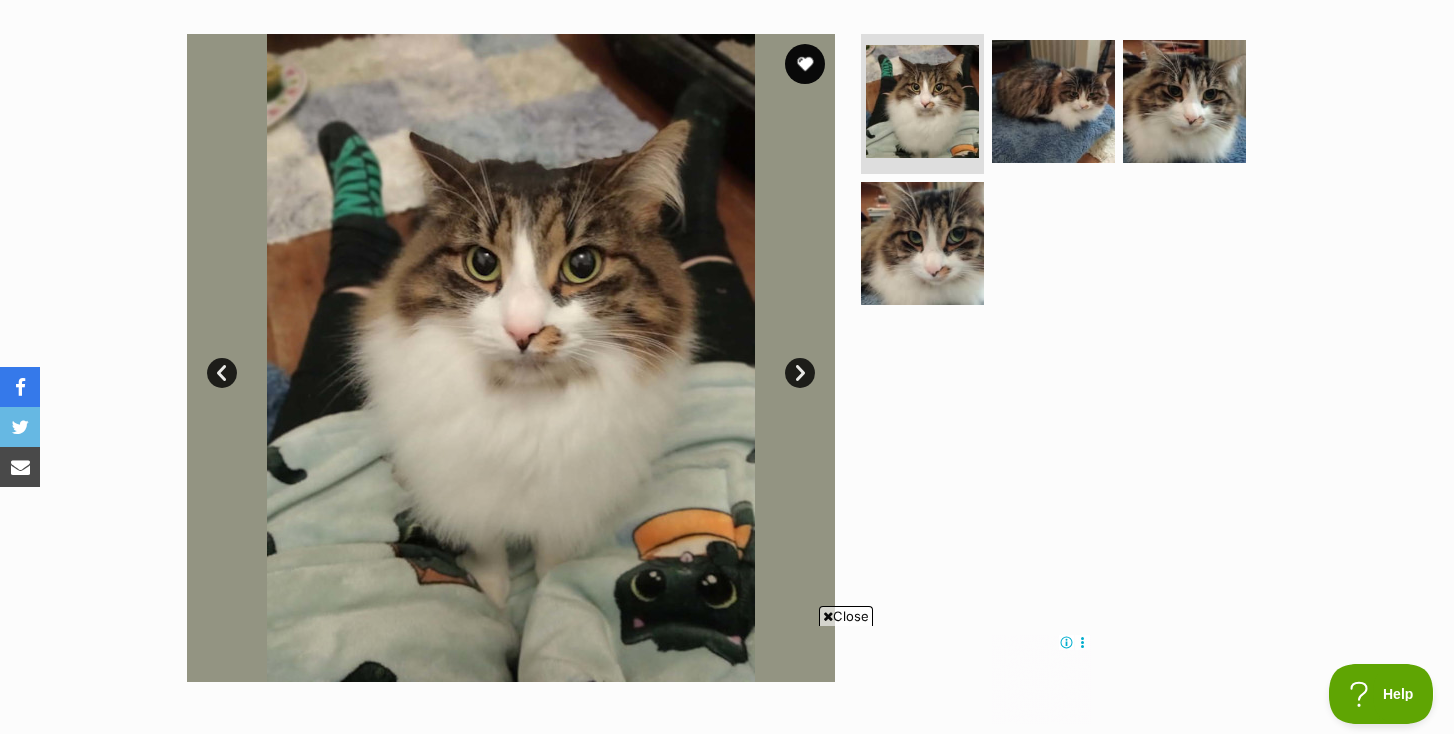 click on "Next" at bounding box center [800, 373] 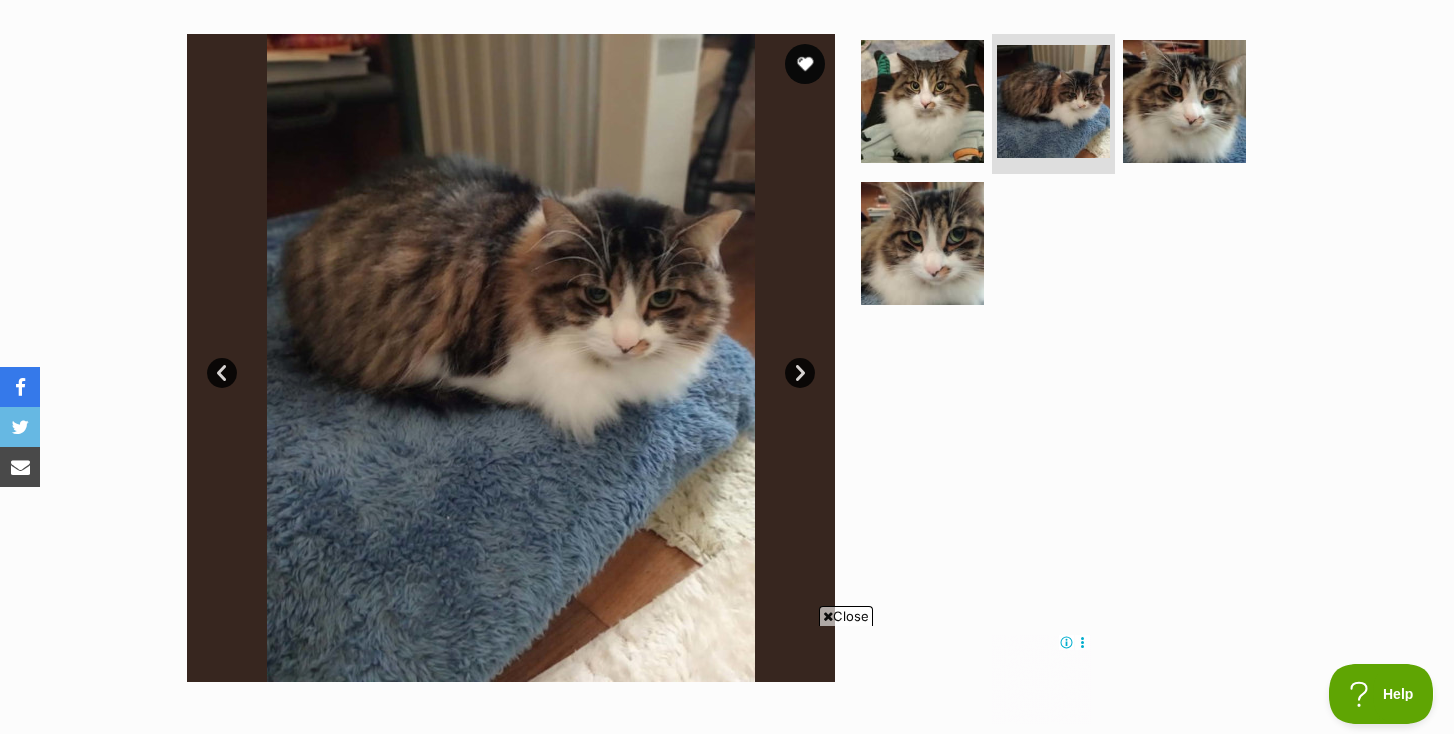 click on "Next" at bounding box center (800, 373) 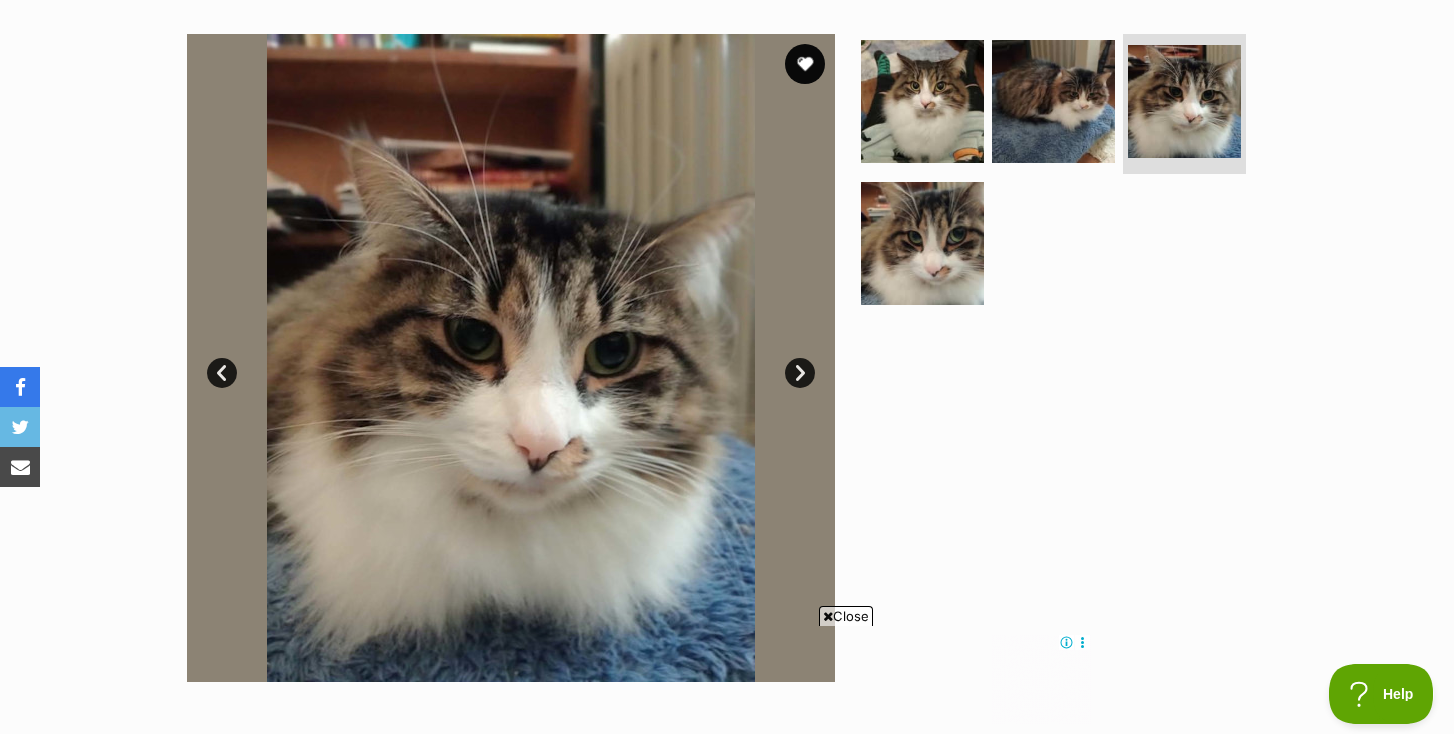 click on "Next" at bounding box center (800, 373) 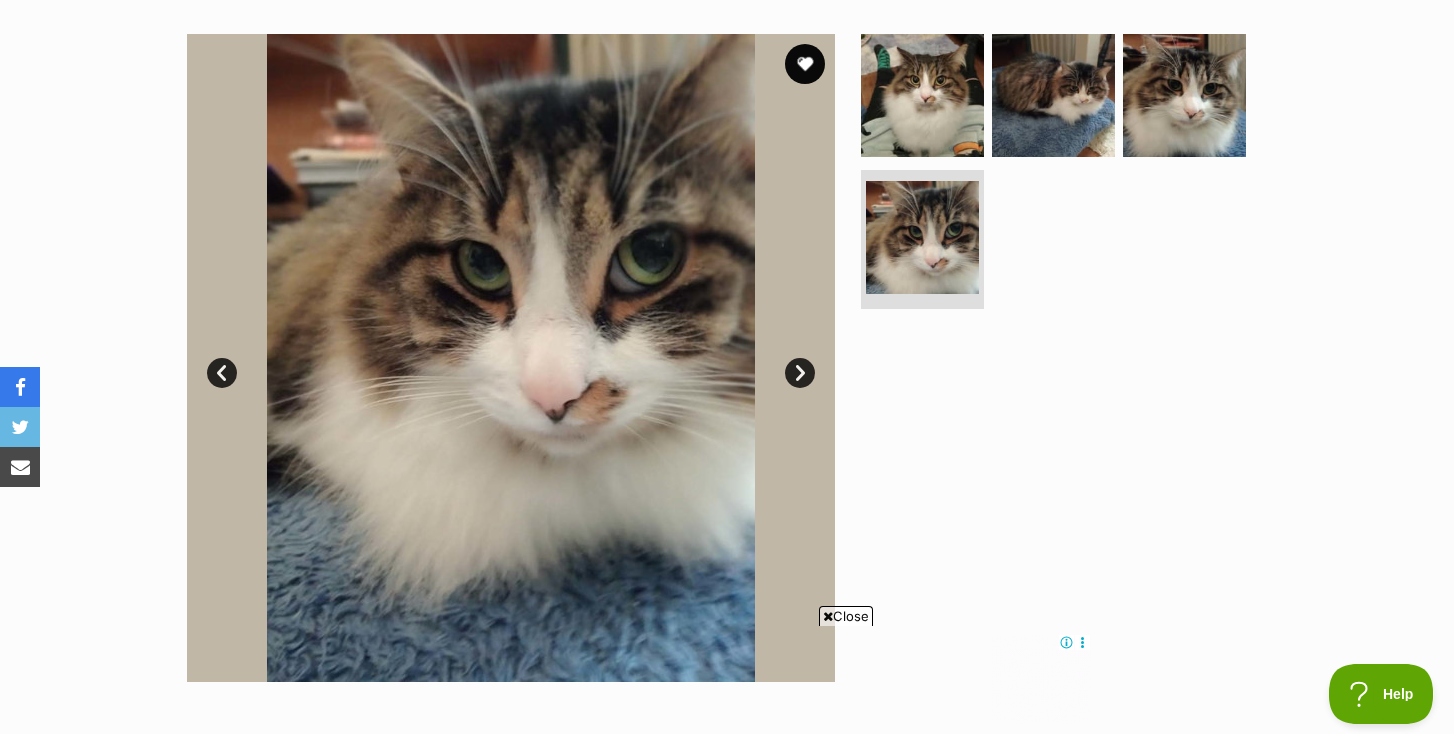 click on "Next" at bounding box center (800, 373) 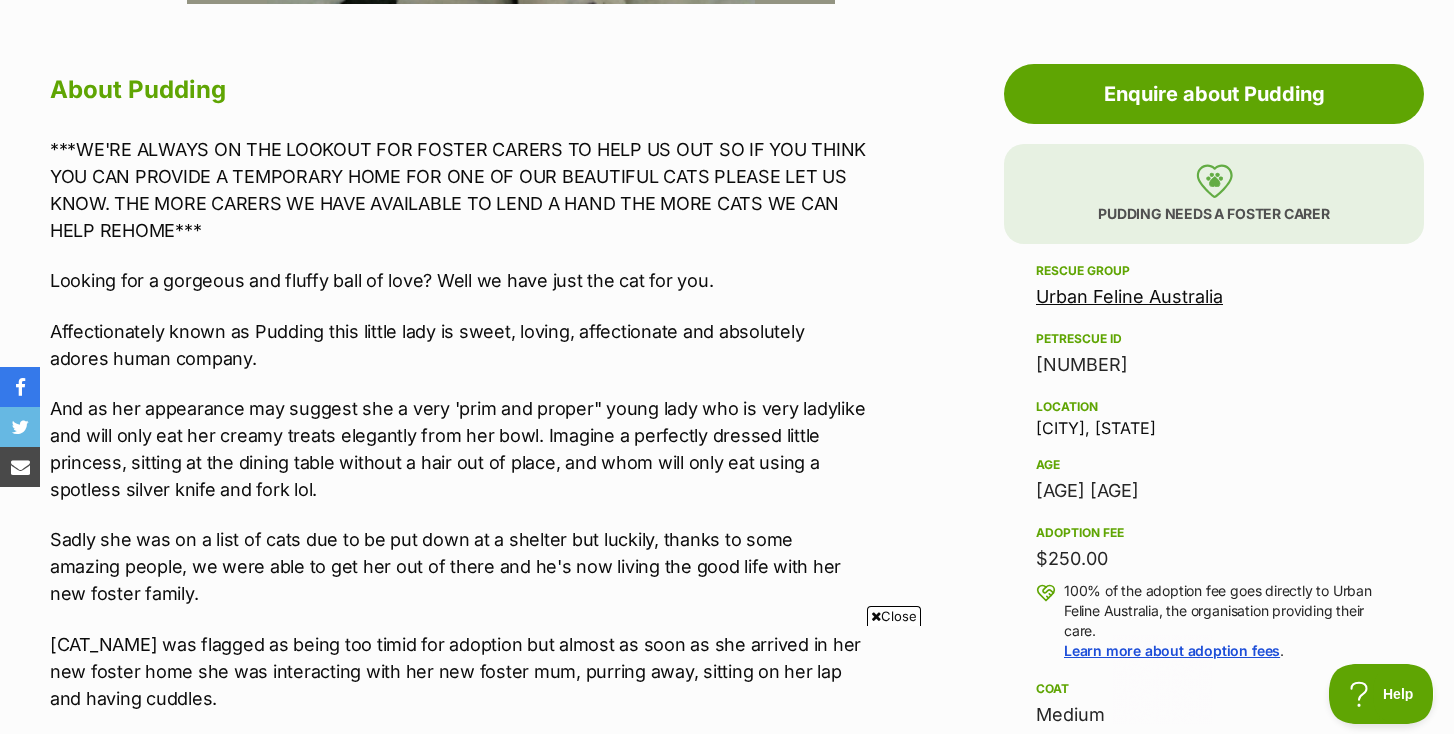 scroll, scrollTop: 0, scrollLeft: 0, axis: both 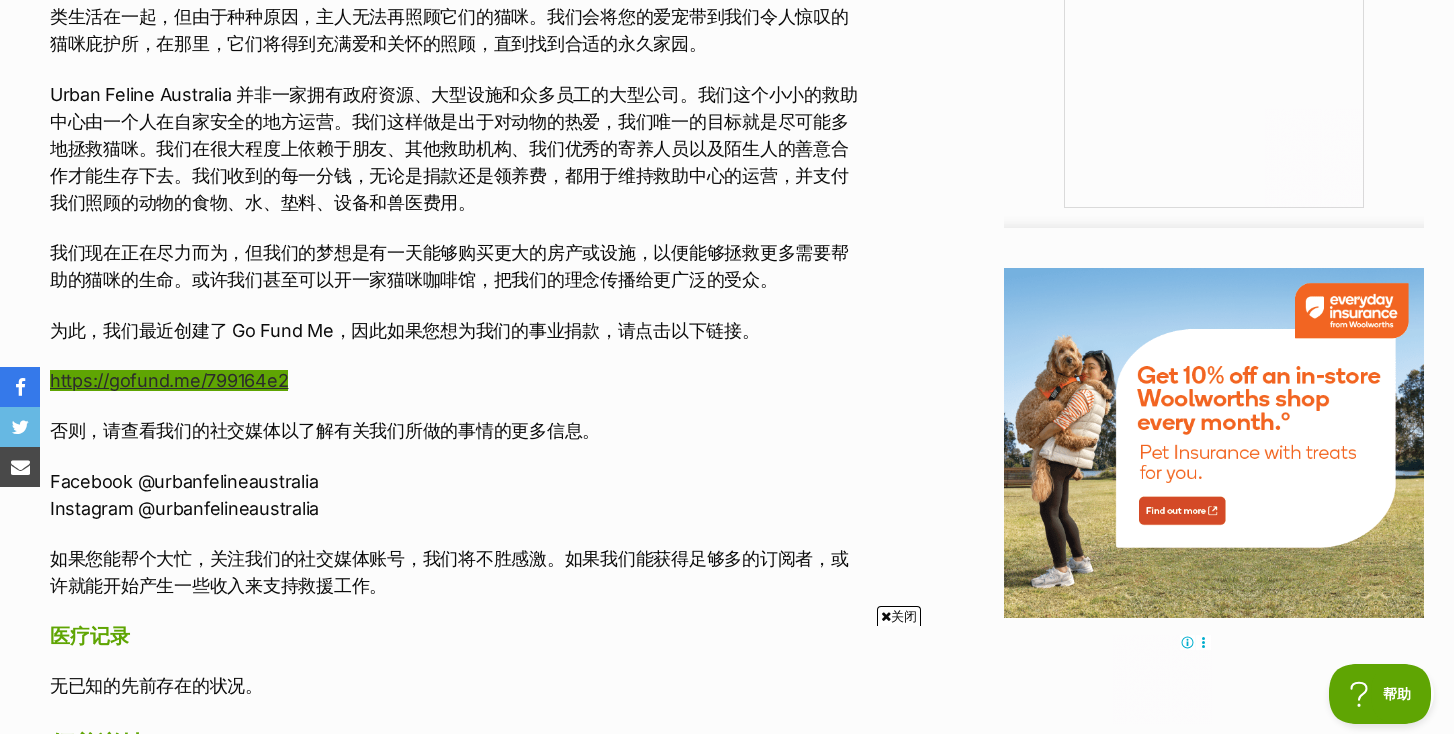 click on "https://gofund.me/799164e2" at bounding box center (169, 380) 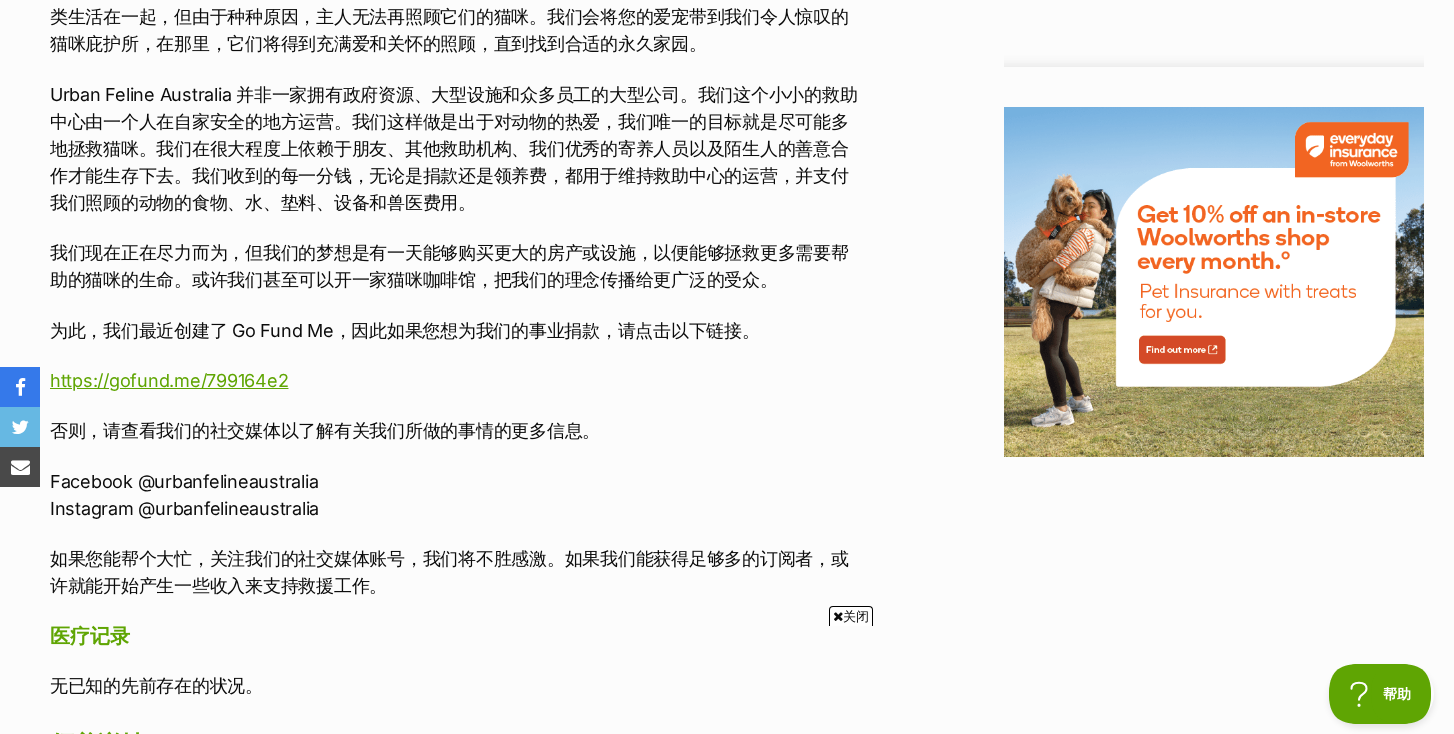 scroll, scrollTop: 0, scrollLeft: 0, axis: both 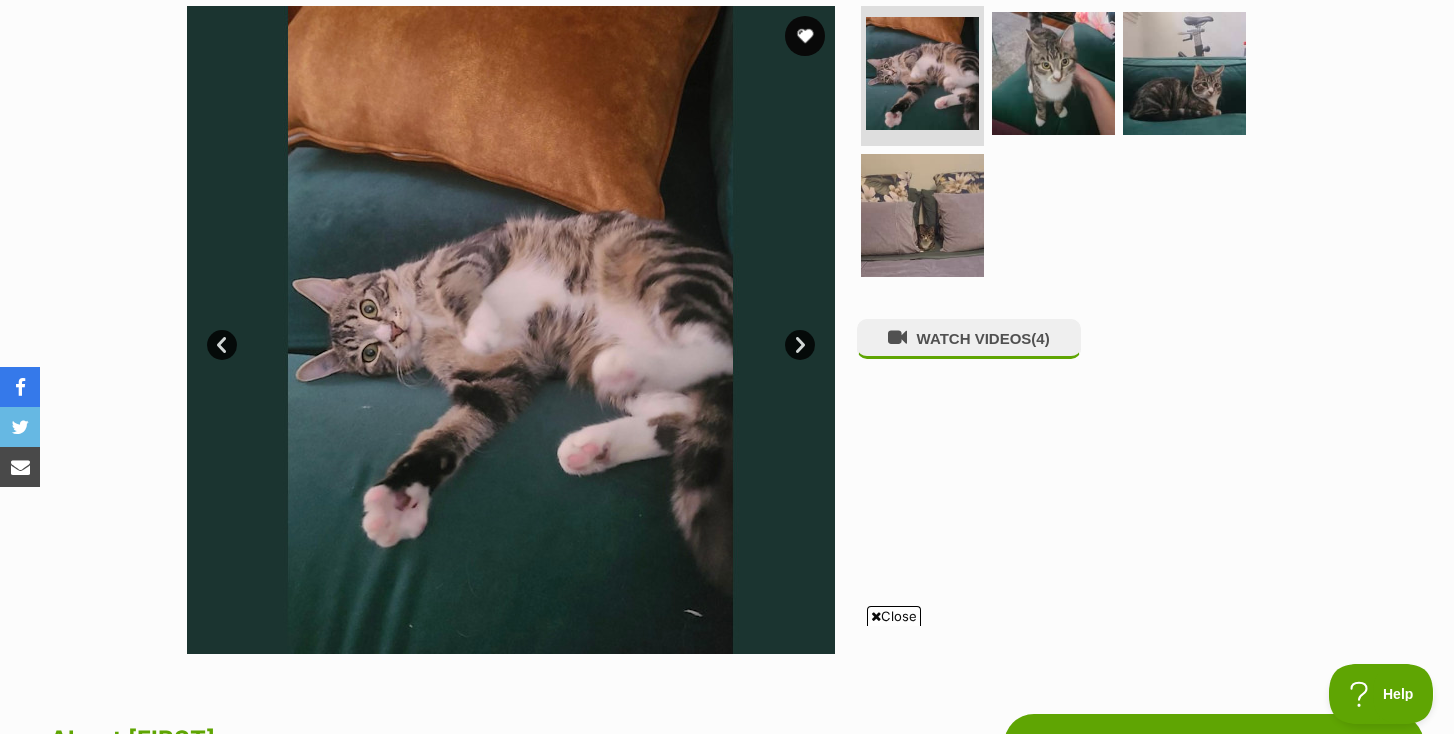 click on "Next" at bounding box center [800, 345] 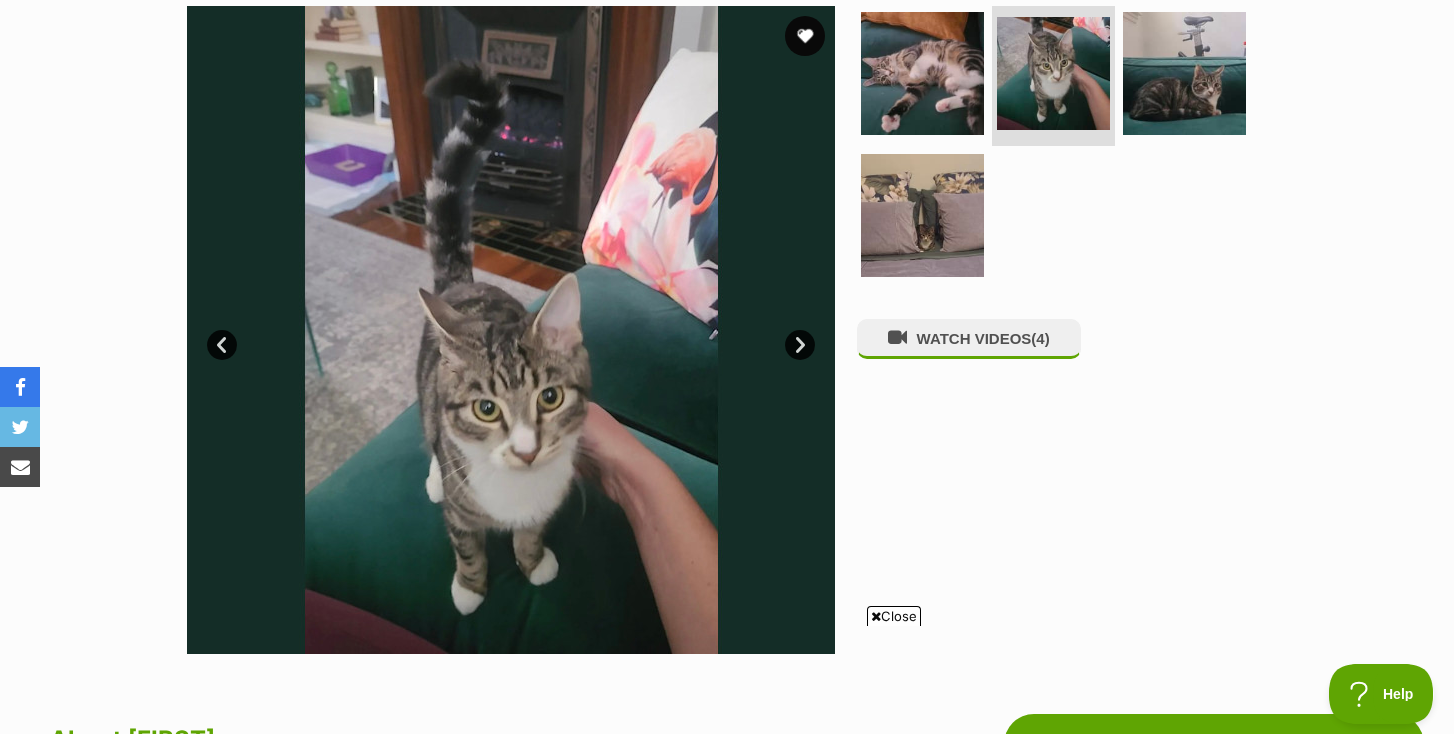 scroll, scrollTop: 0, scrollLeft: 0, axis: both 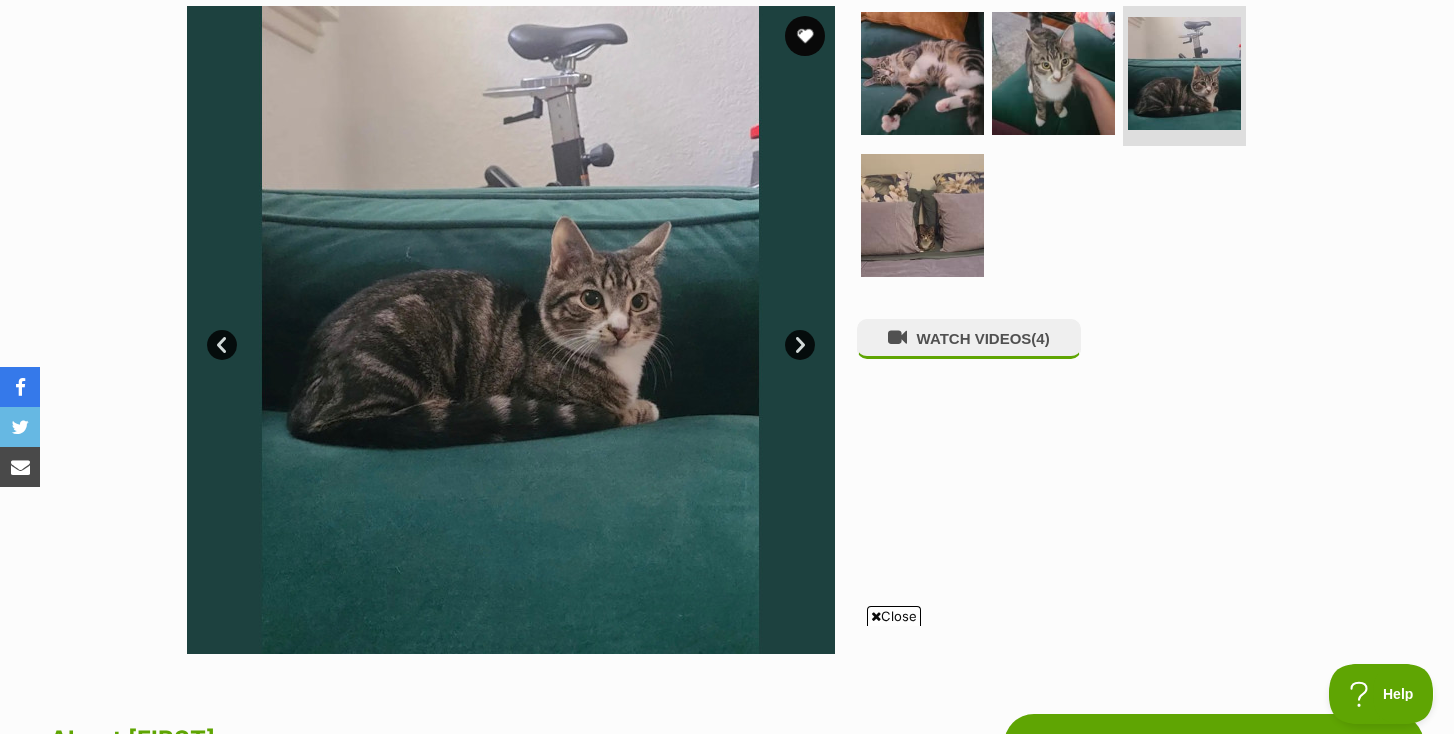 click on "Next" at bounding box center (800, 345) 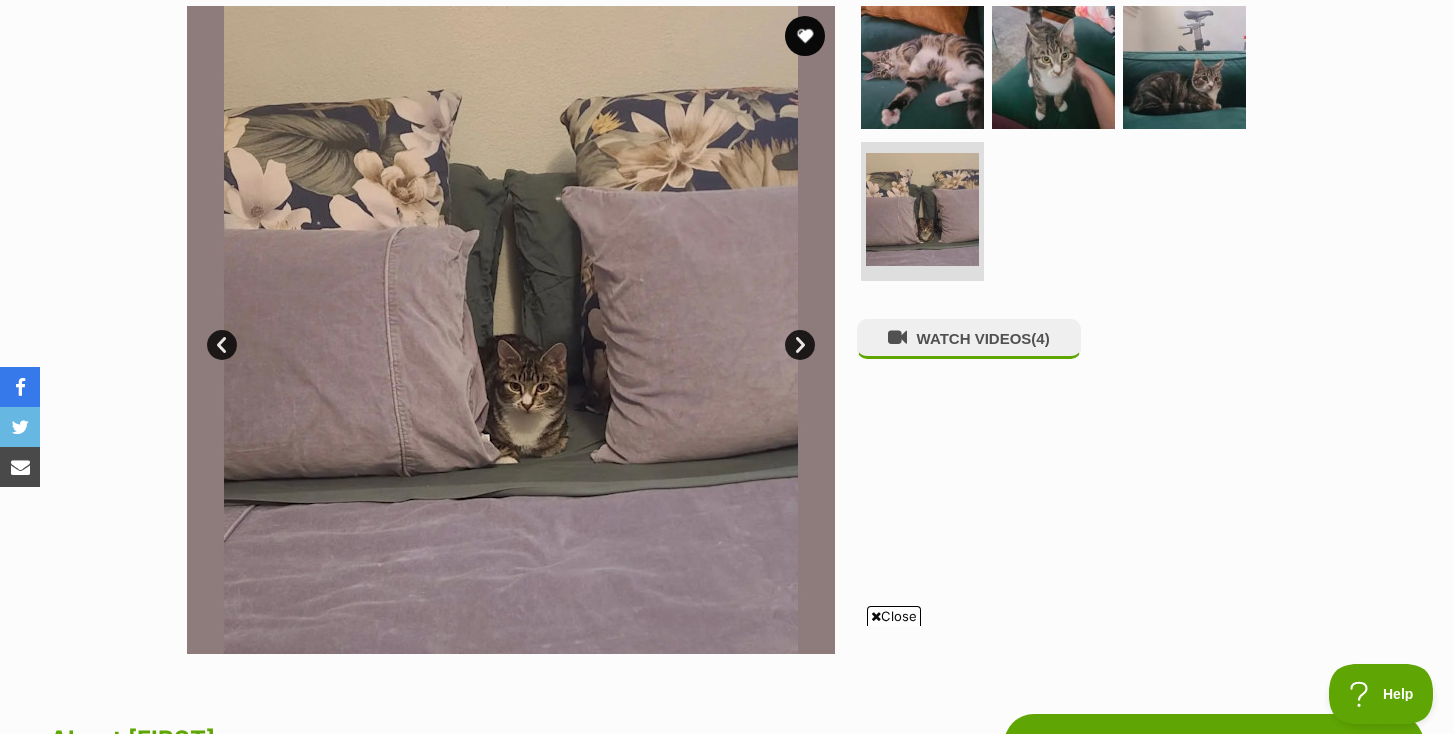 click on "Next" at bounding box center (800, 345) 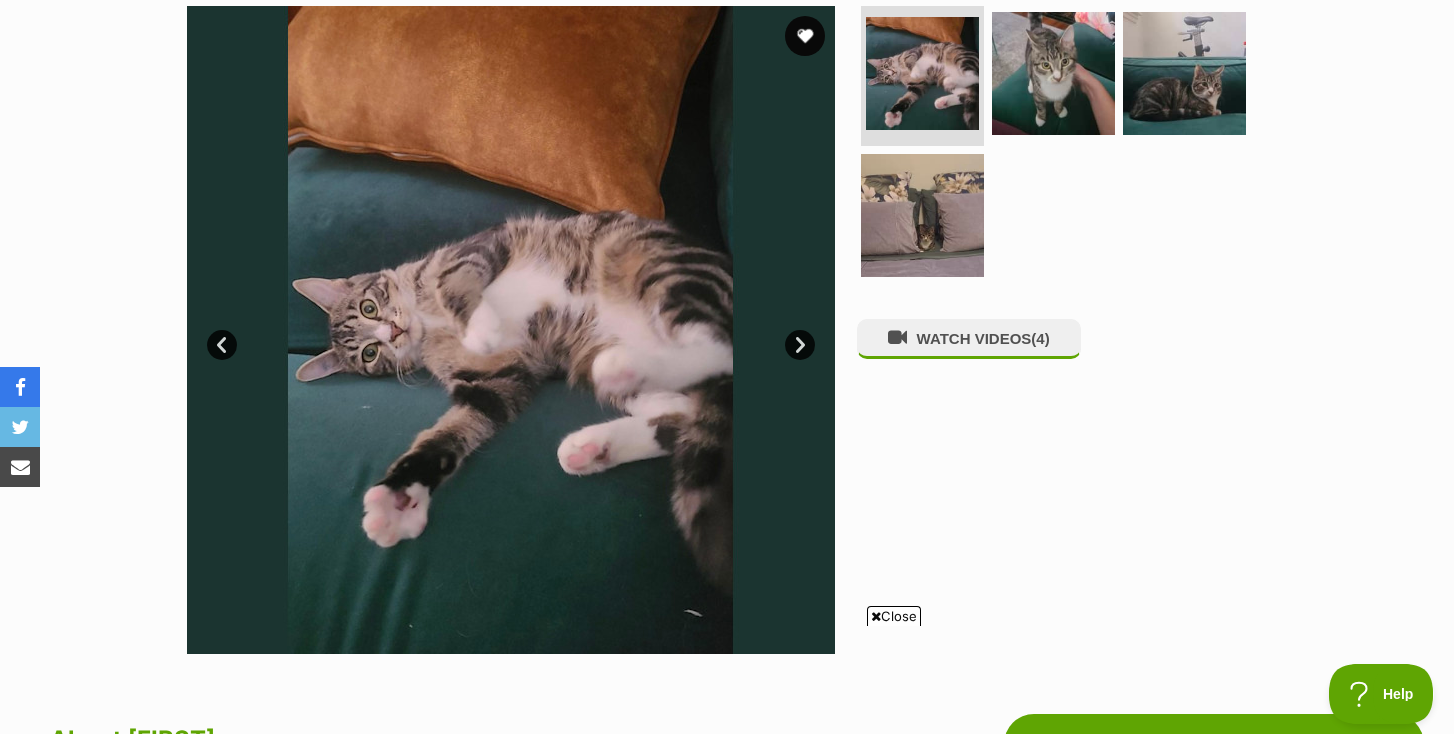 click on "Next" at bounding box center [800, 345] 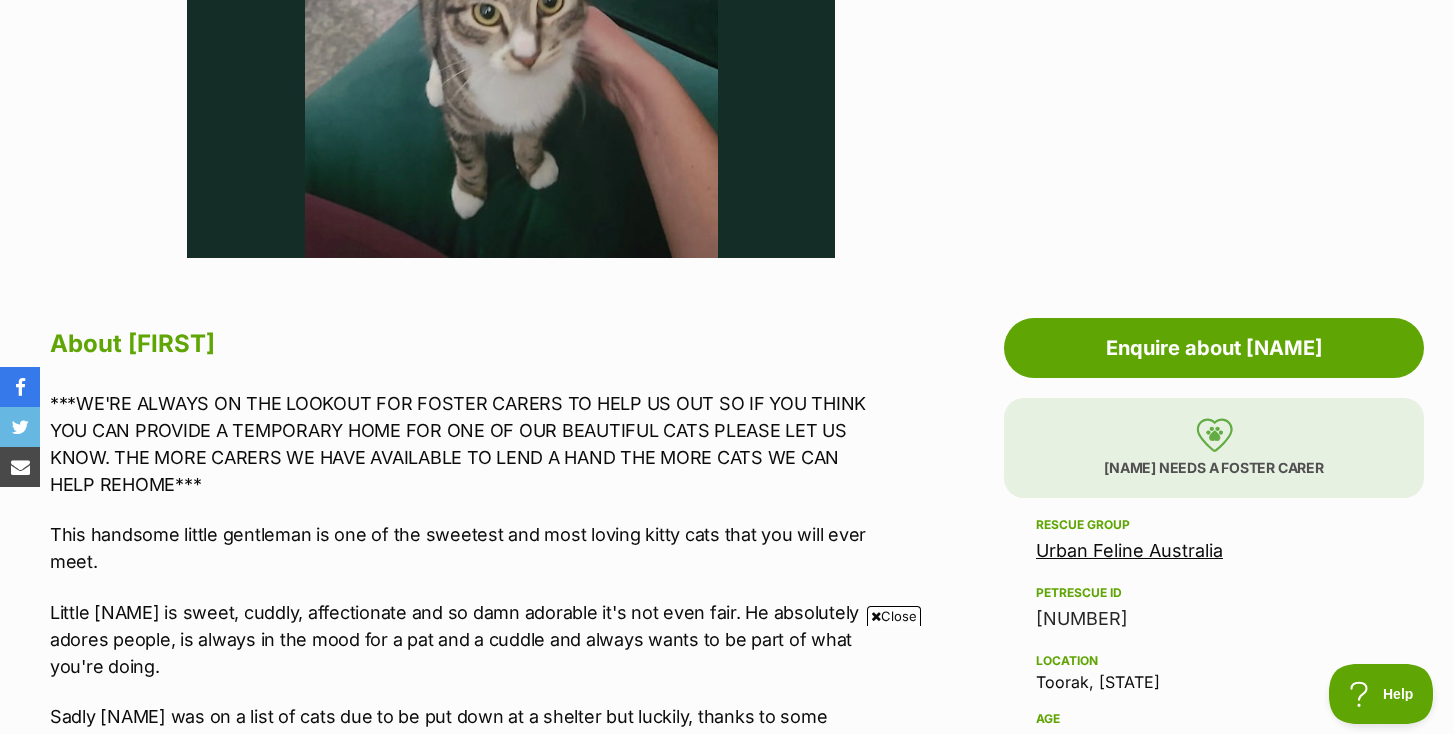scroll, scrollTop: 409, scrollLeft: 0, axis: vertical 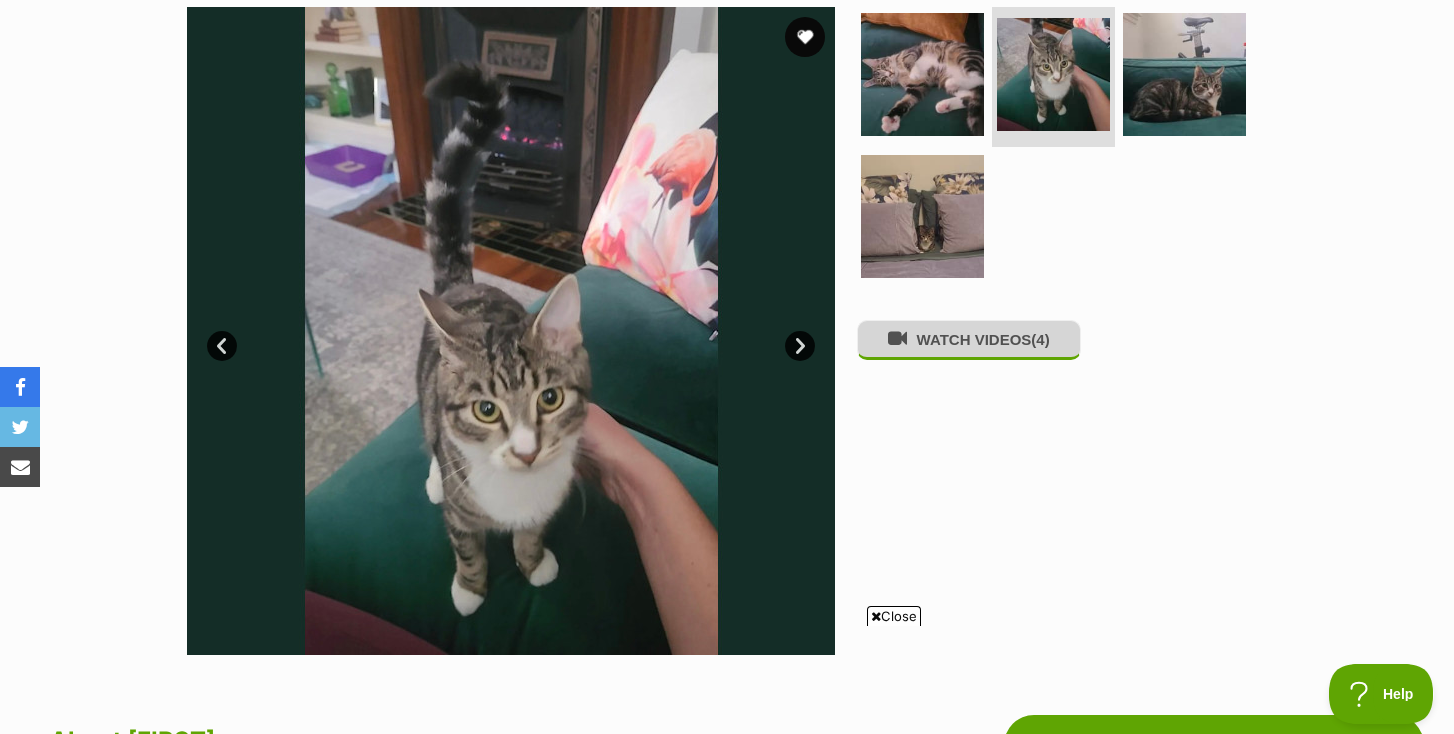 click on "WATCH VIDEOS
(4)" at bounding box center (969, 339) 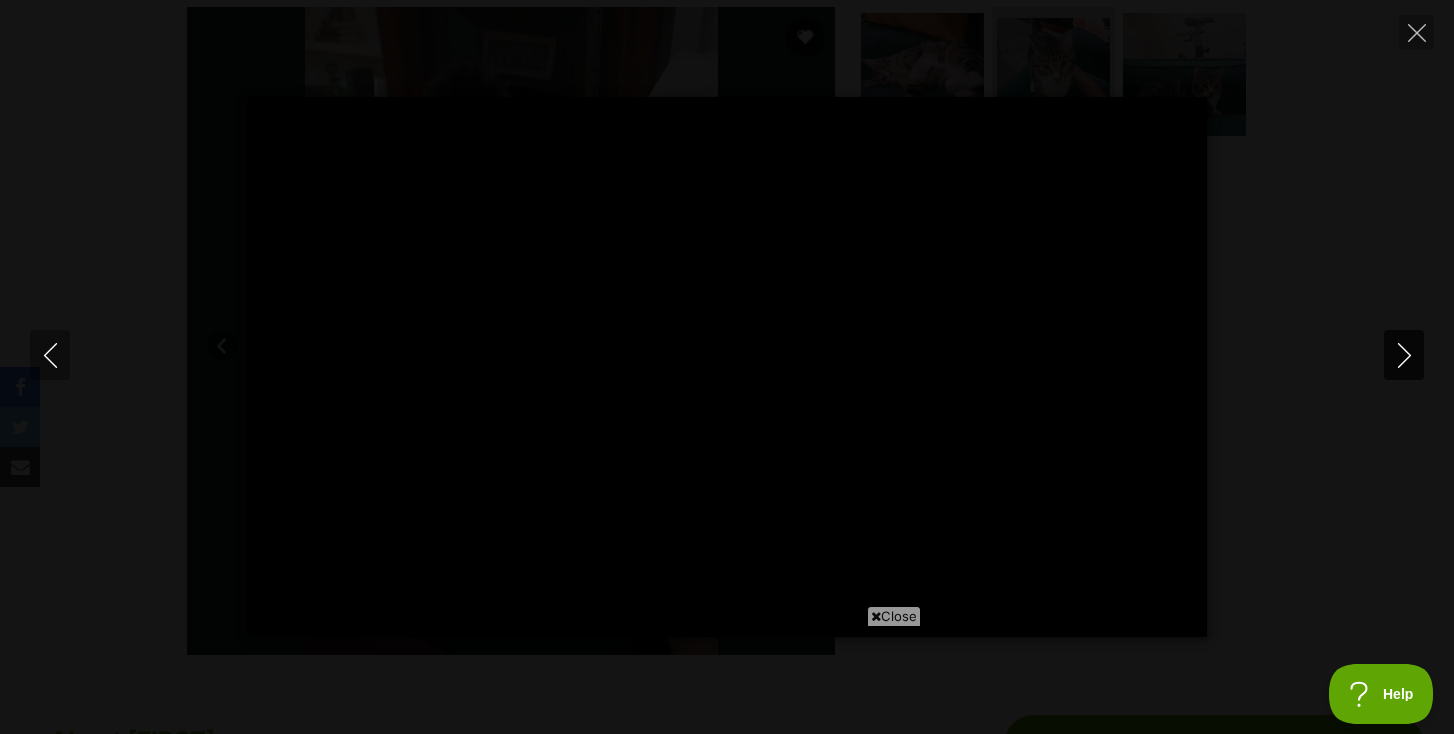 click 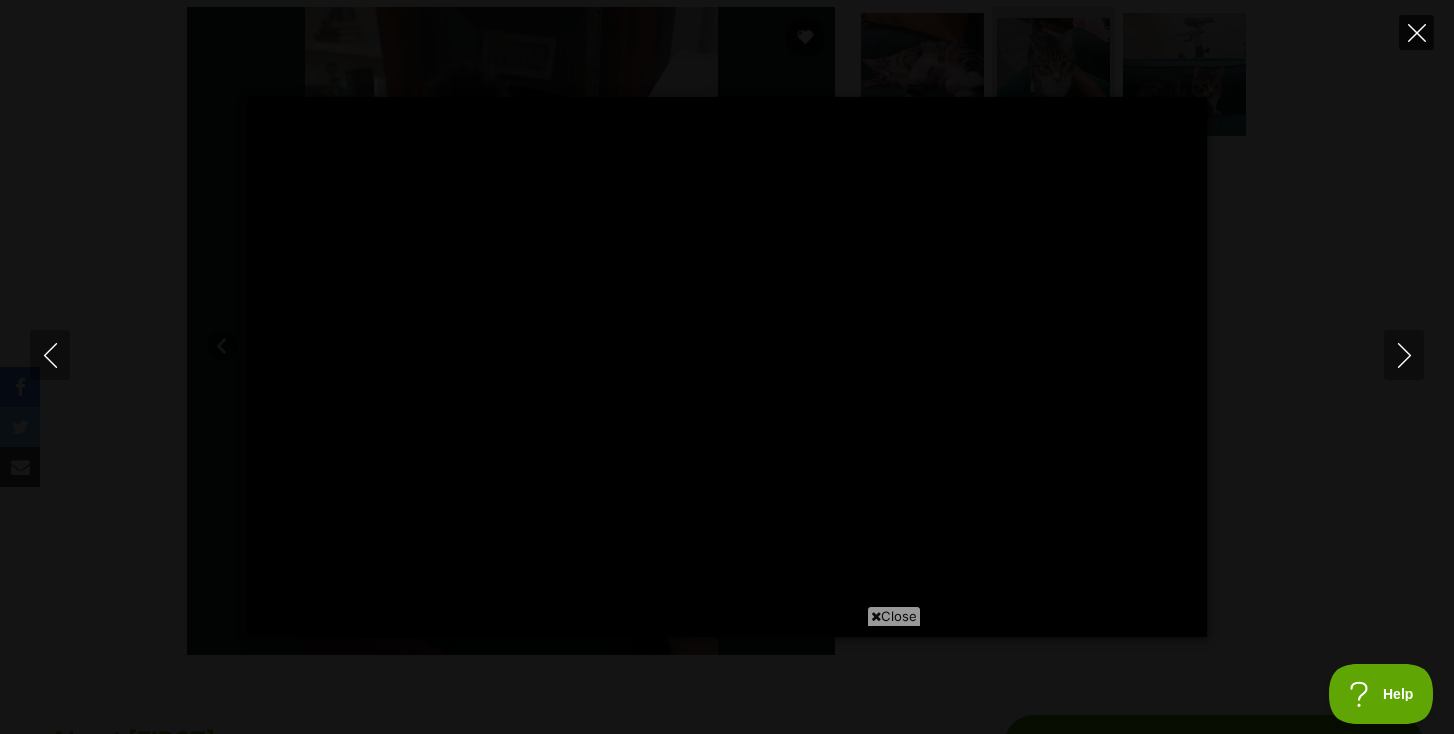 click 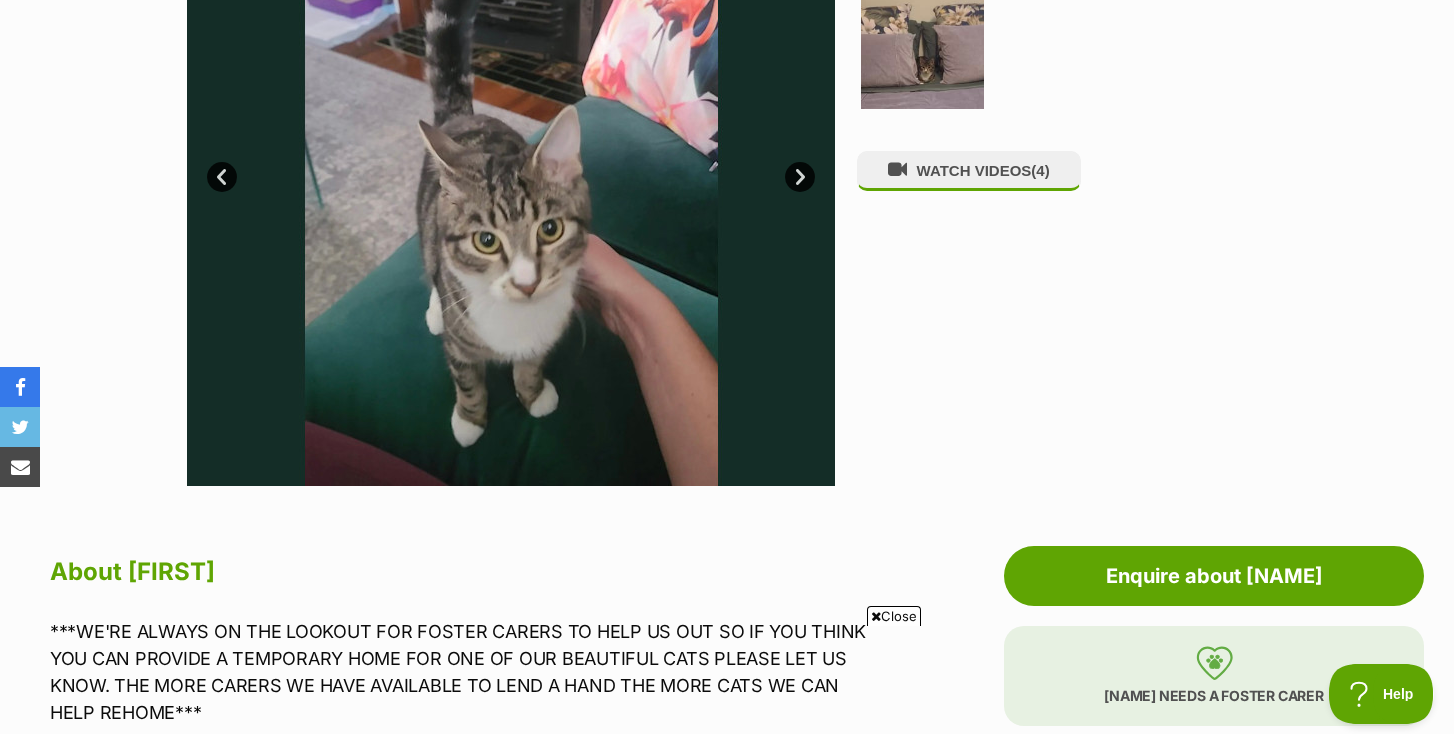 scroll, scrollTop: 435, scrollLeft: 0, axis: vertical 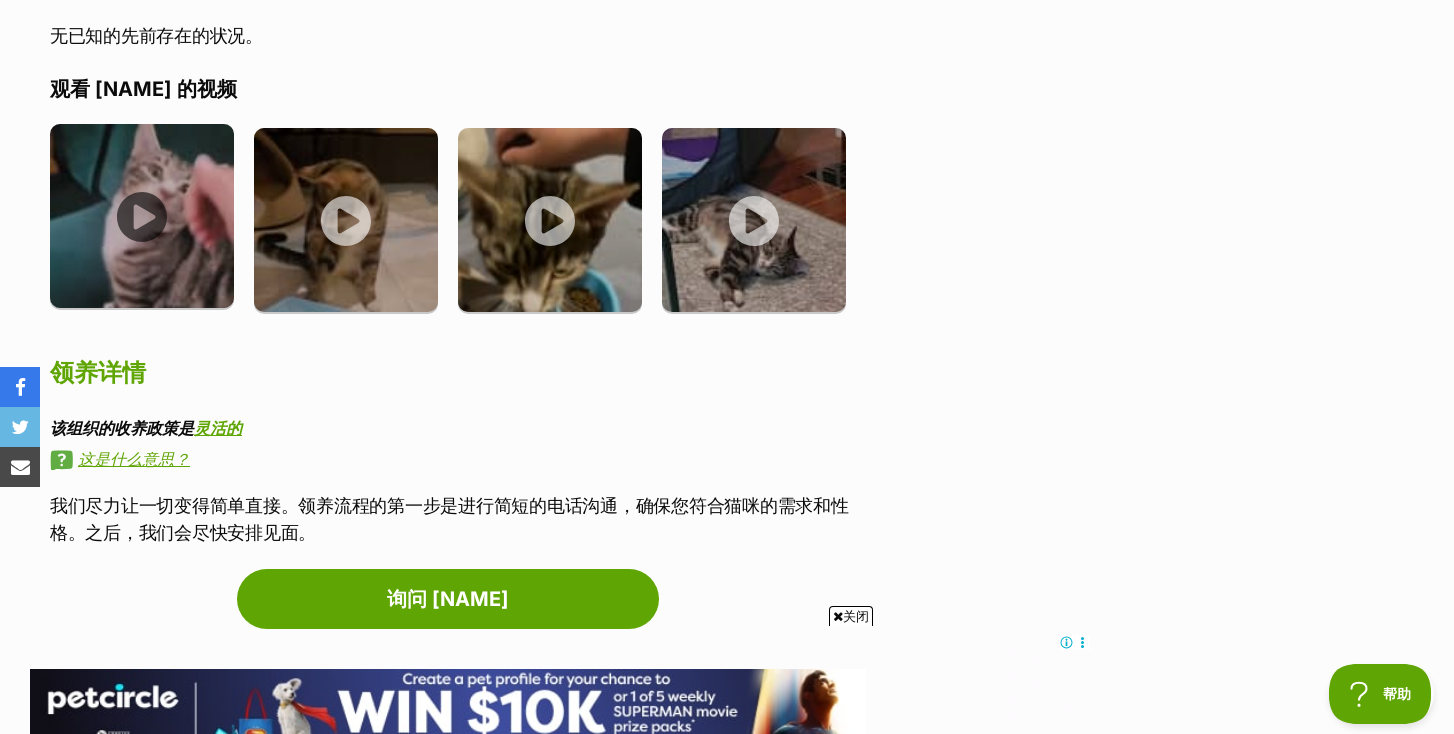 click at bounding box center [142, 216] 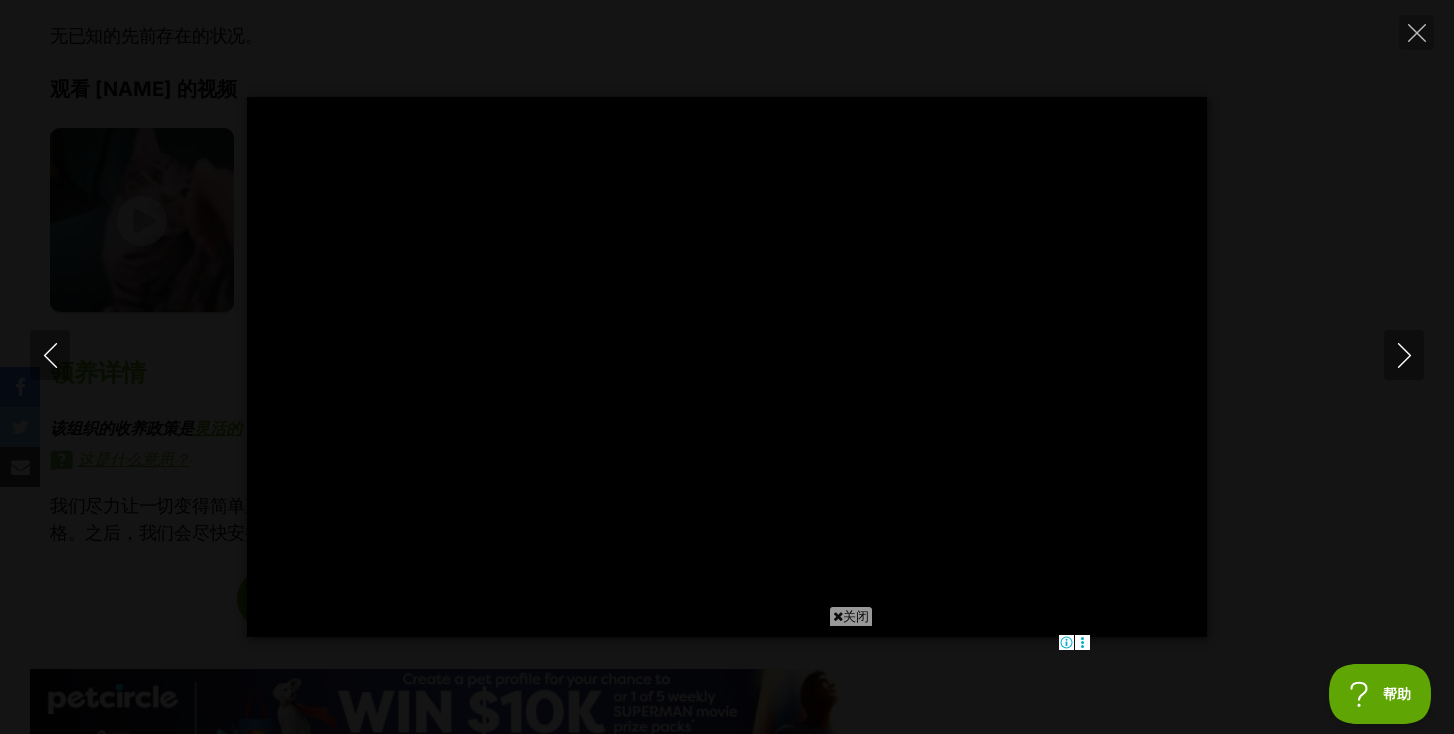 click on "暂停 玩 缓冲百分比 00:10 -00:11 取消静音 沉默的 禁用字幕 启用字幕 设置 字幕 已禁用 质量 不明确的 速度 普通的 字幕 返回上一菜单 质量 返回上一菜单 速度 返回上一菜单 0.5× 0.75× 普通的 1.25× 1.5× 1.75× 2× 4× 画中画 退出全屏 进入全屏 玩" at bounding box center [727, 367] 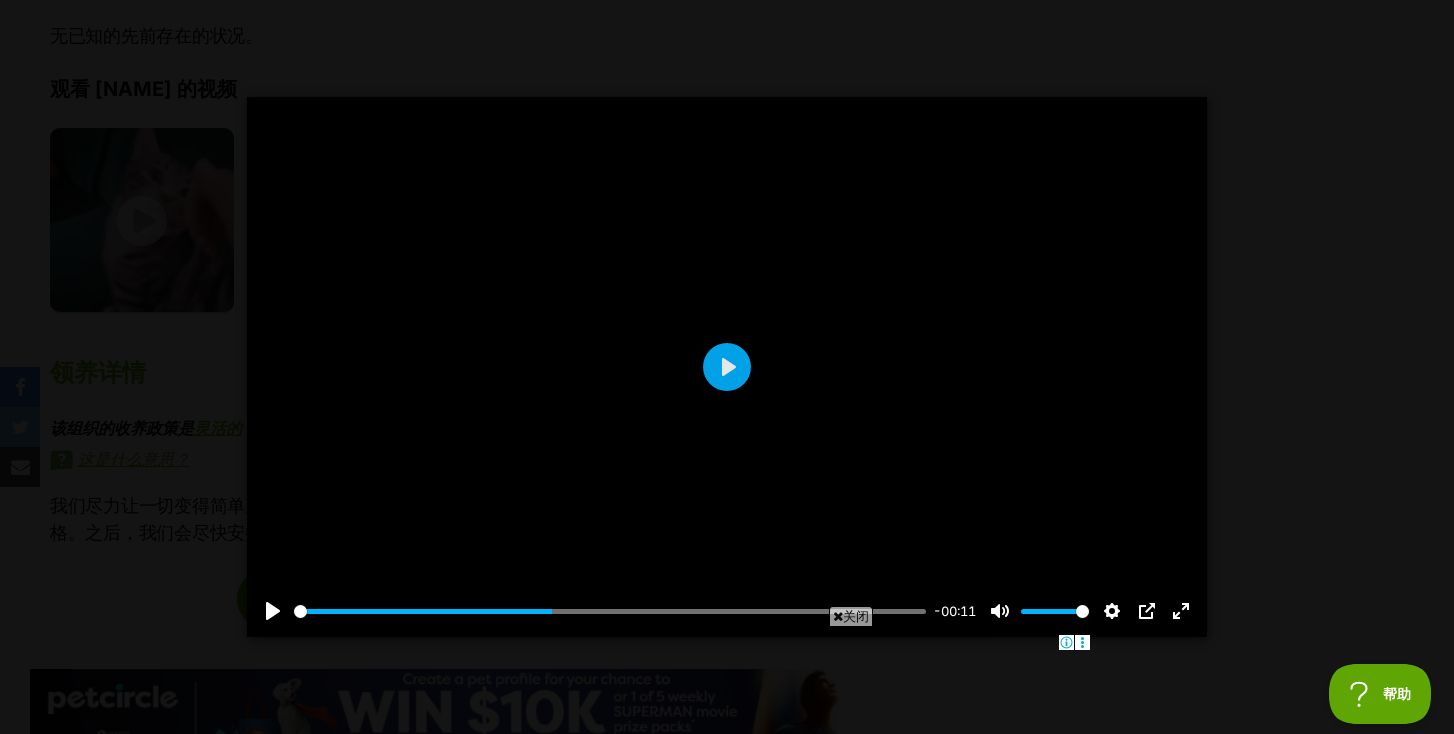 type on "40.82" 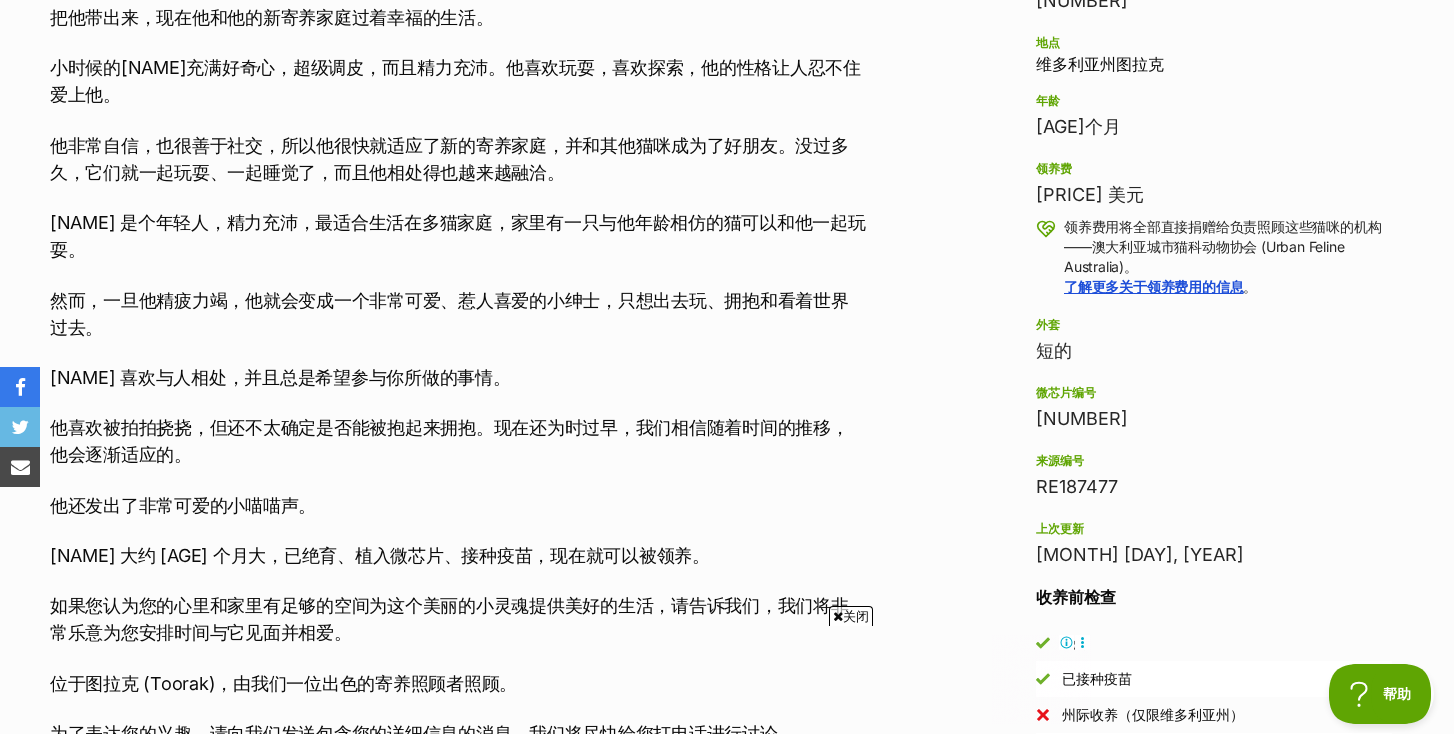 scroll, scrollTop: 1106, scrollLeft: 0, axis: vertical 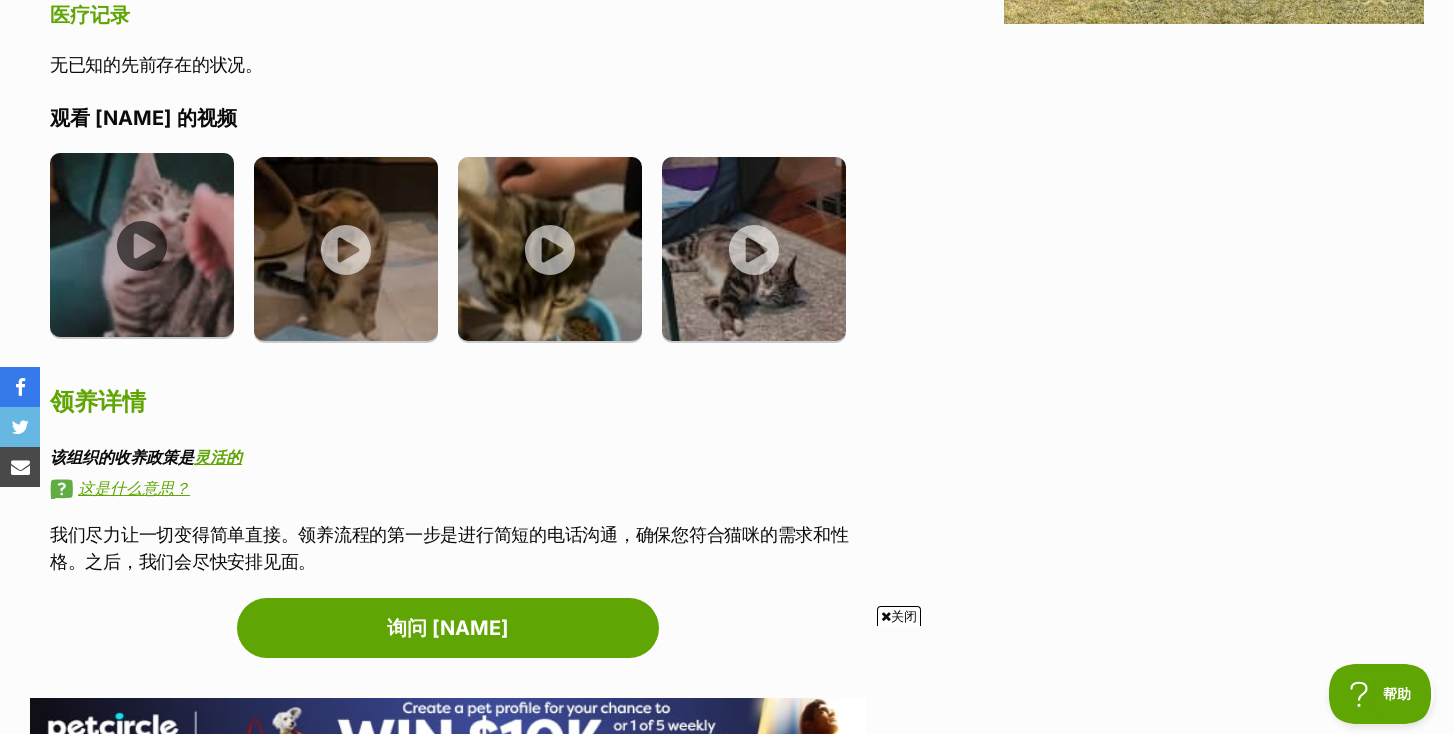 click at bounding box center [142, 245] 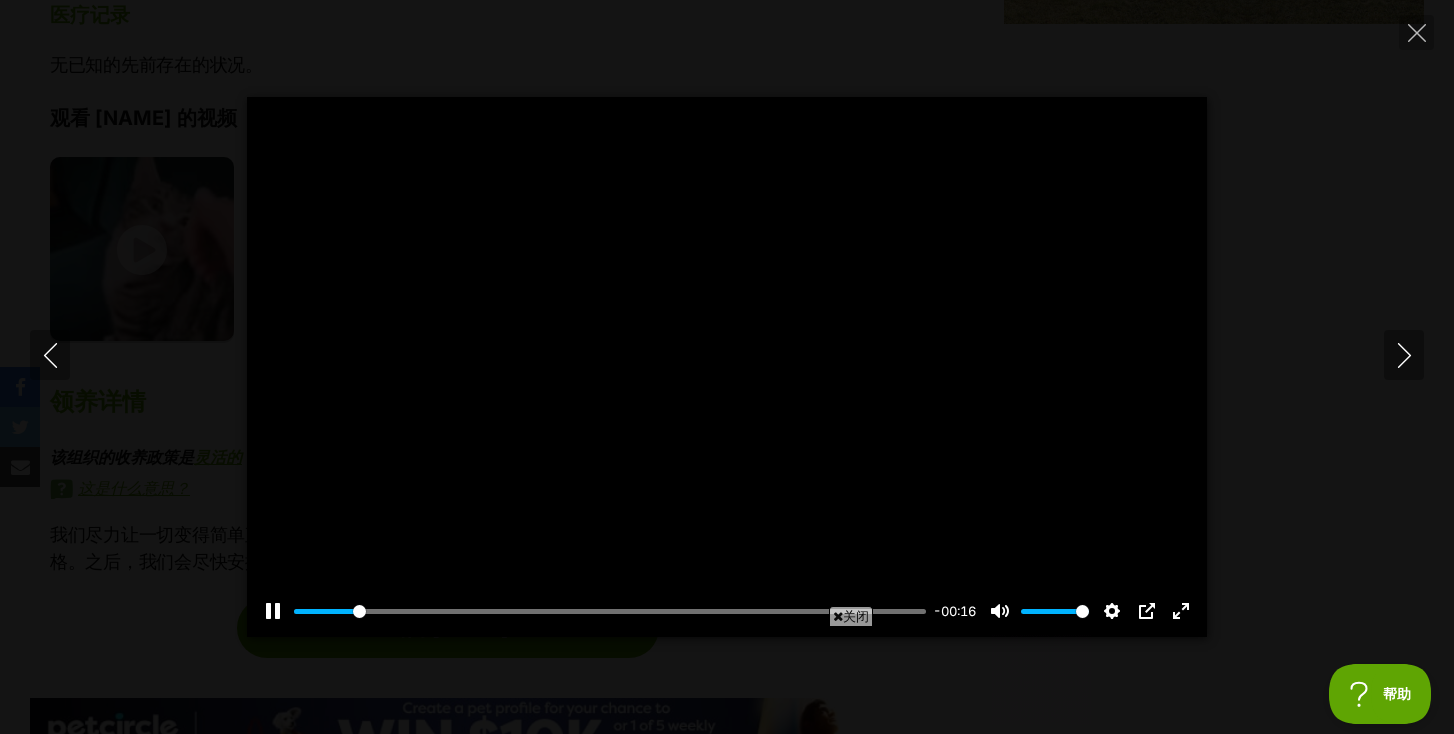 scroll, scrollTop: 0, scrollLeft: 0, axis: both 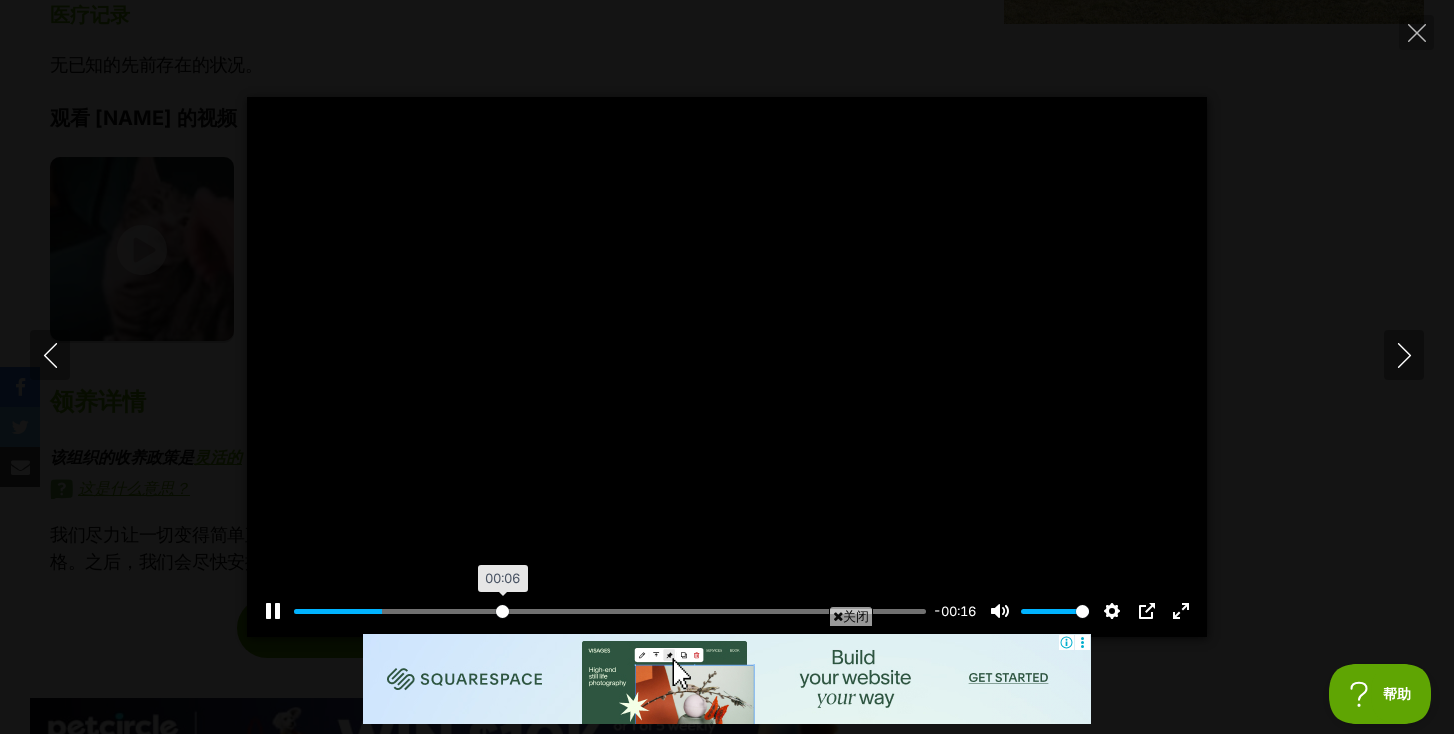 click at bounding box center [610, 611] 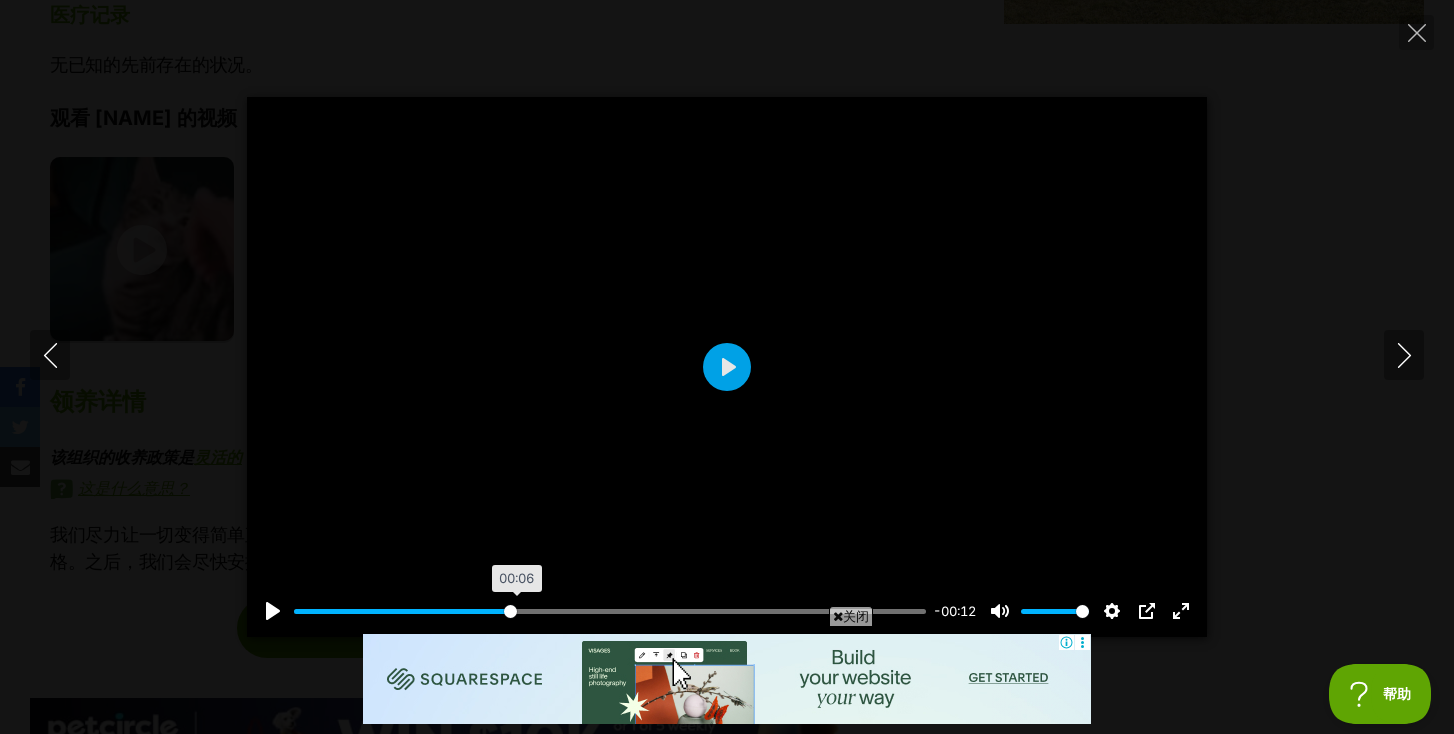drag, startPoint x: 502, startPoint y: 610, endPoint x: 666, endPoint y: 609, distance: 164.00305 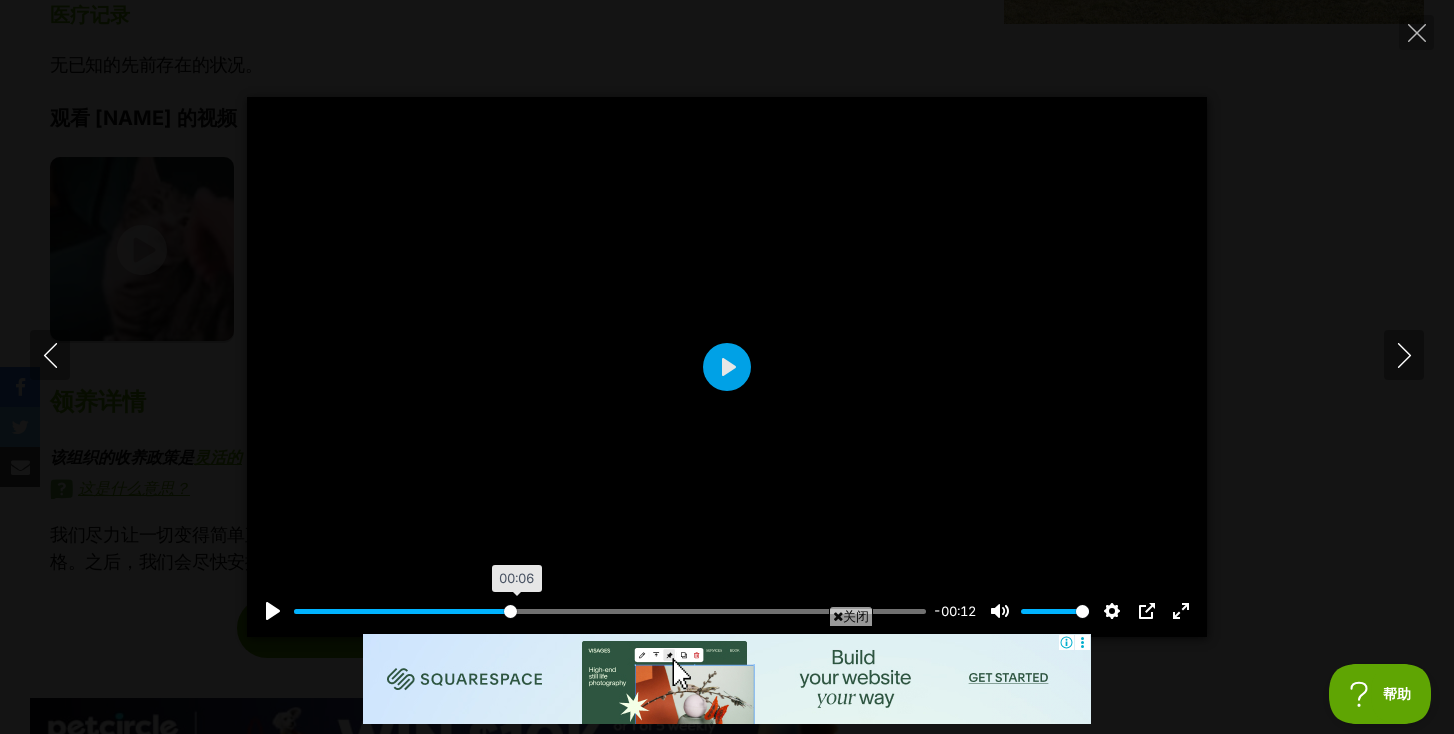 click at bounding box center (610, 611) 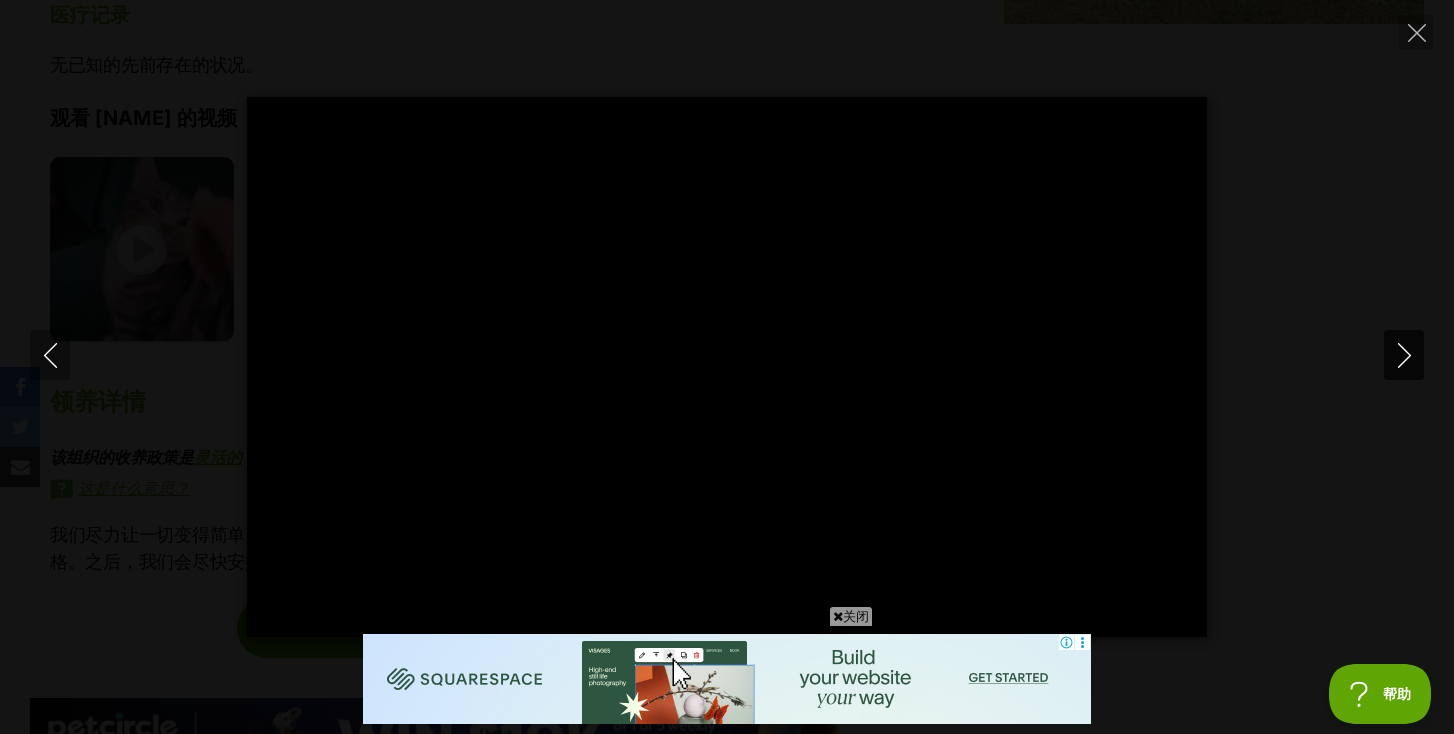 click 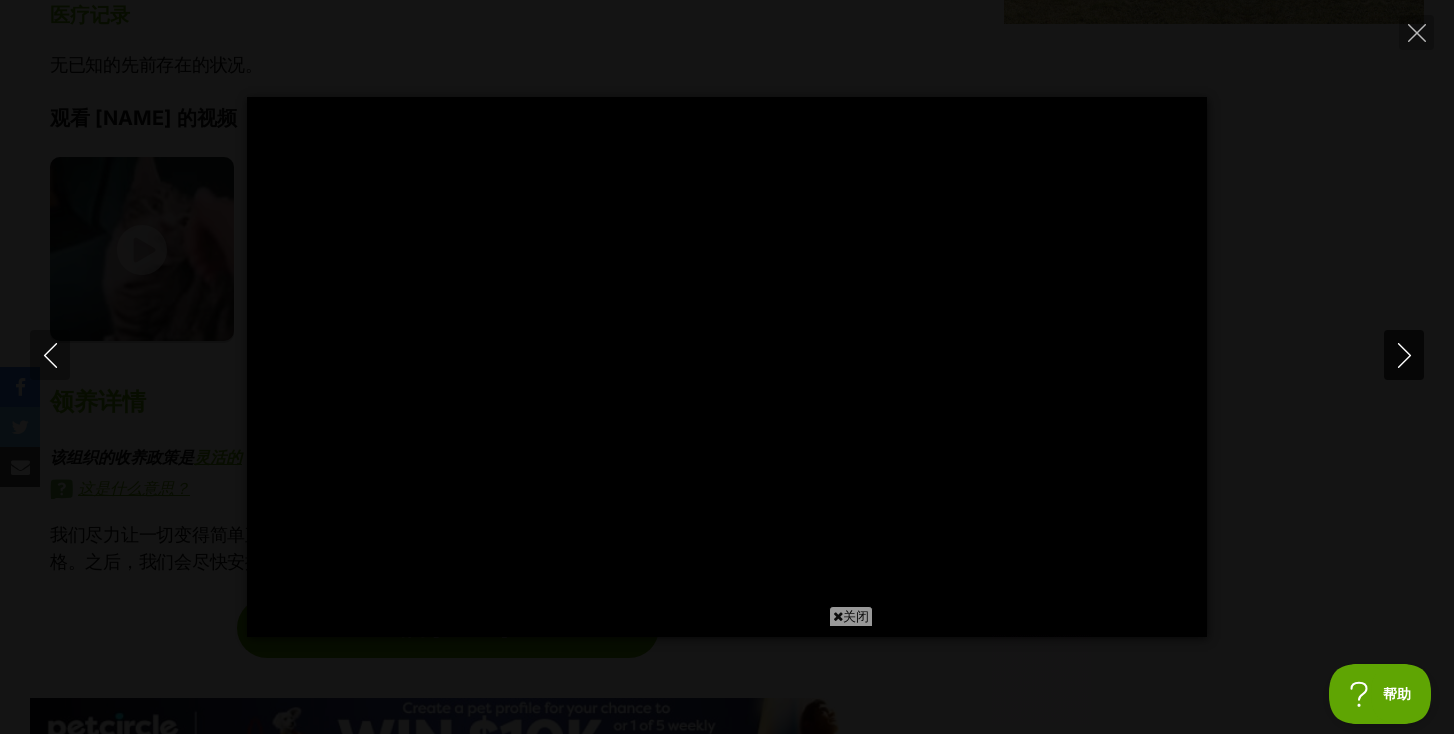 scroll, scrollTop: 0, scrollLeft: 0, axis: both 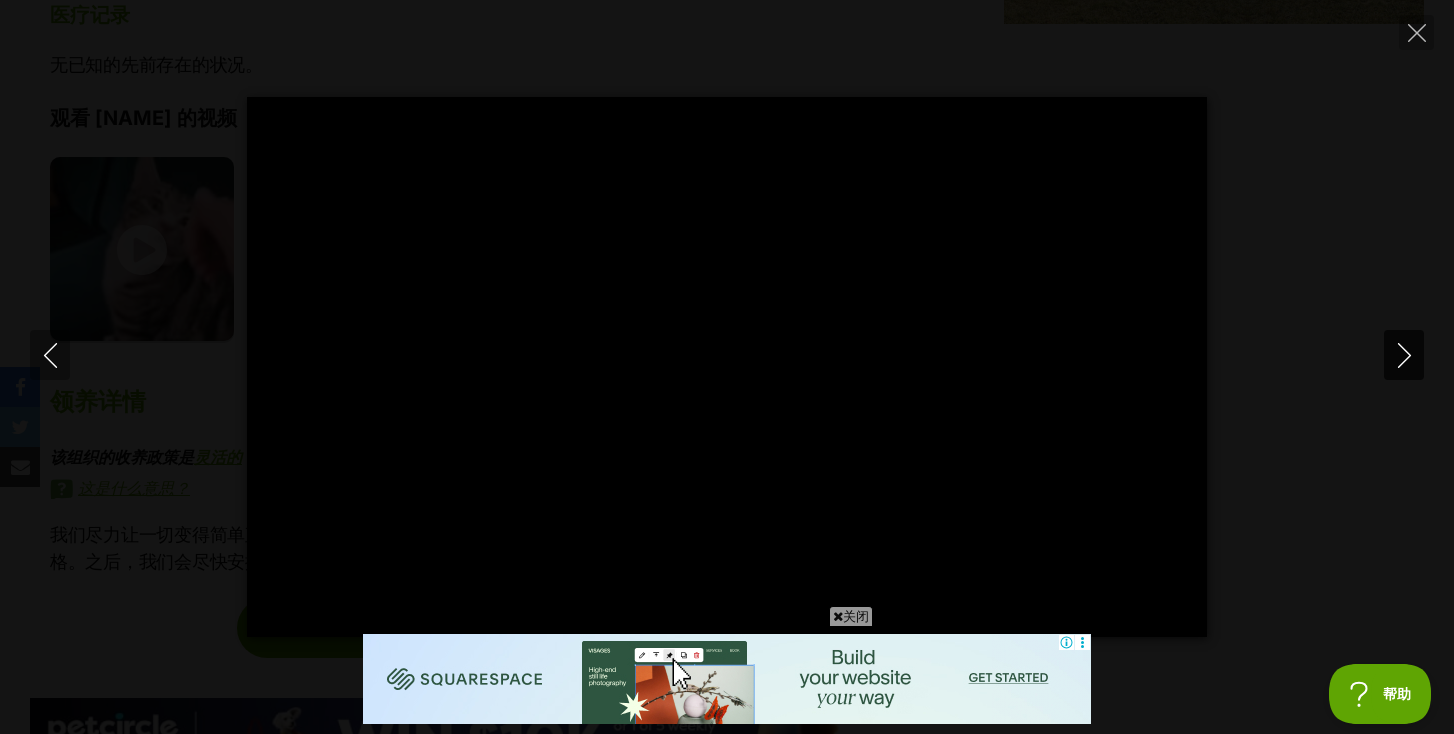 type on "100" 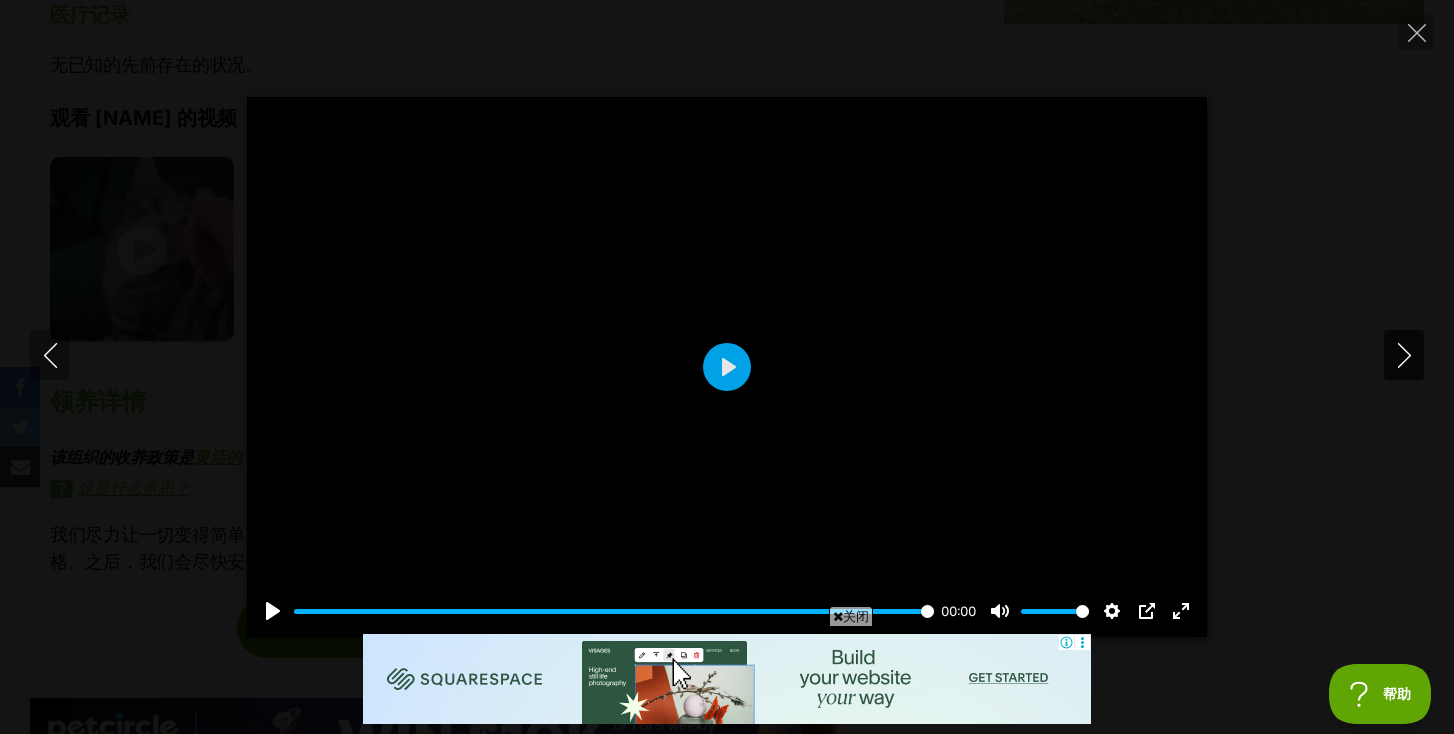 click 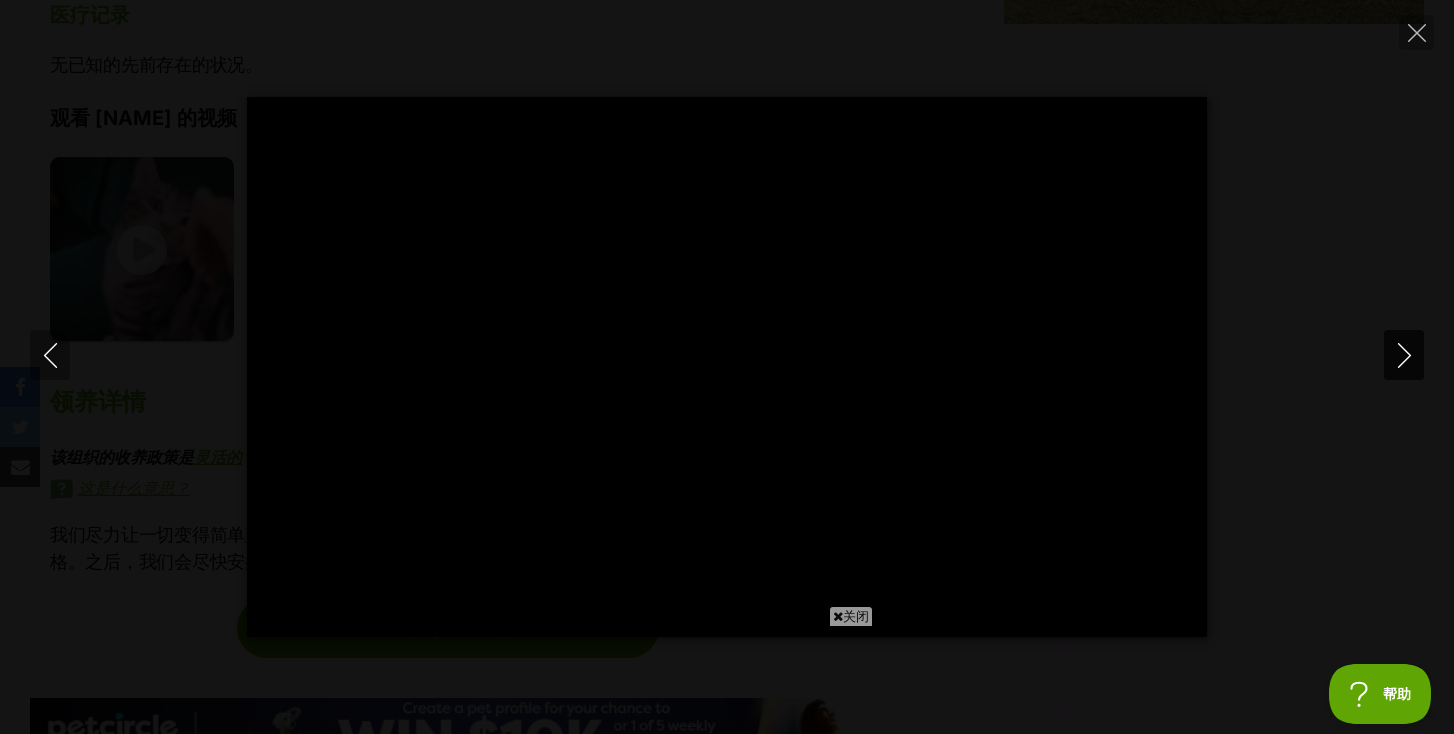 scroll, scrollTop: 0, scrollLeft: 0, axis: both 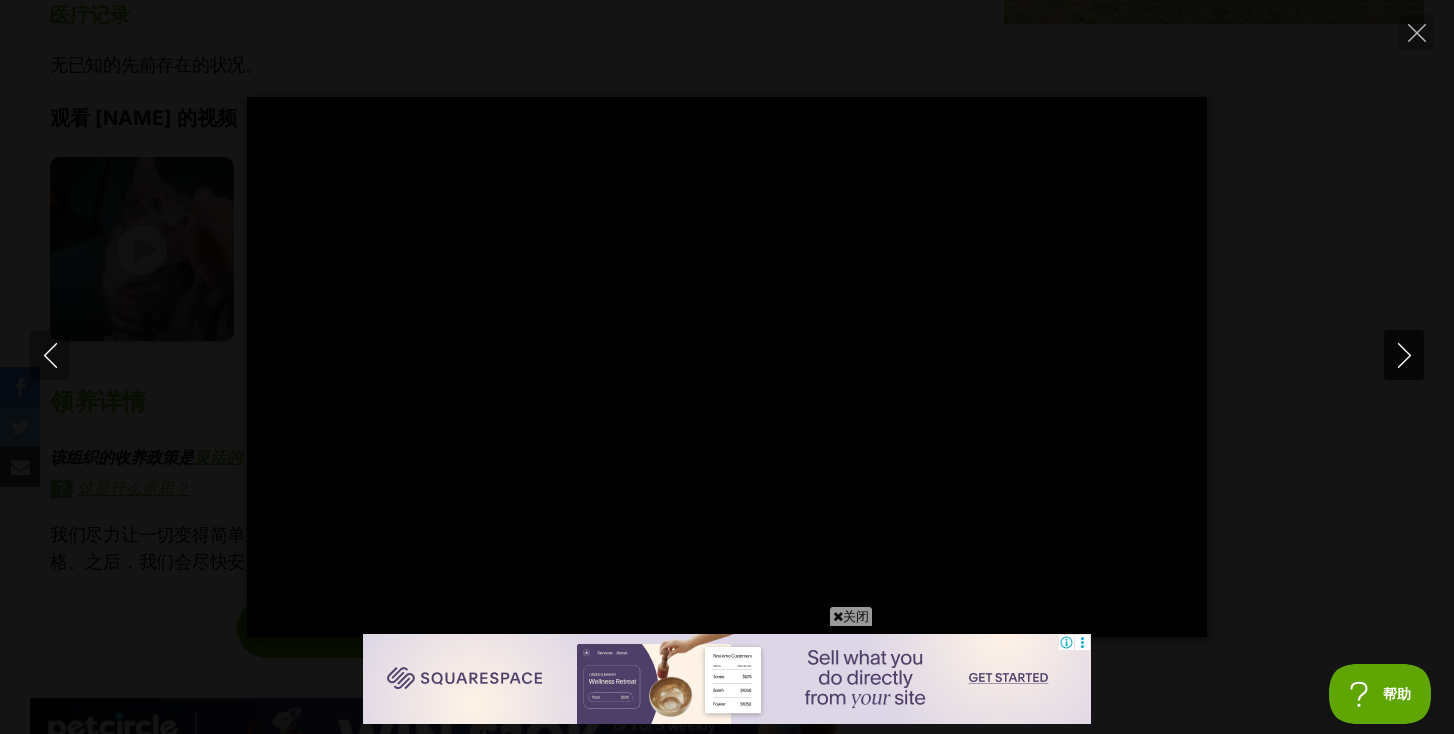 click 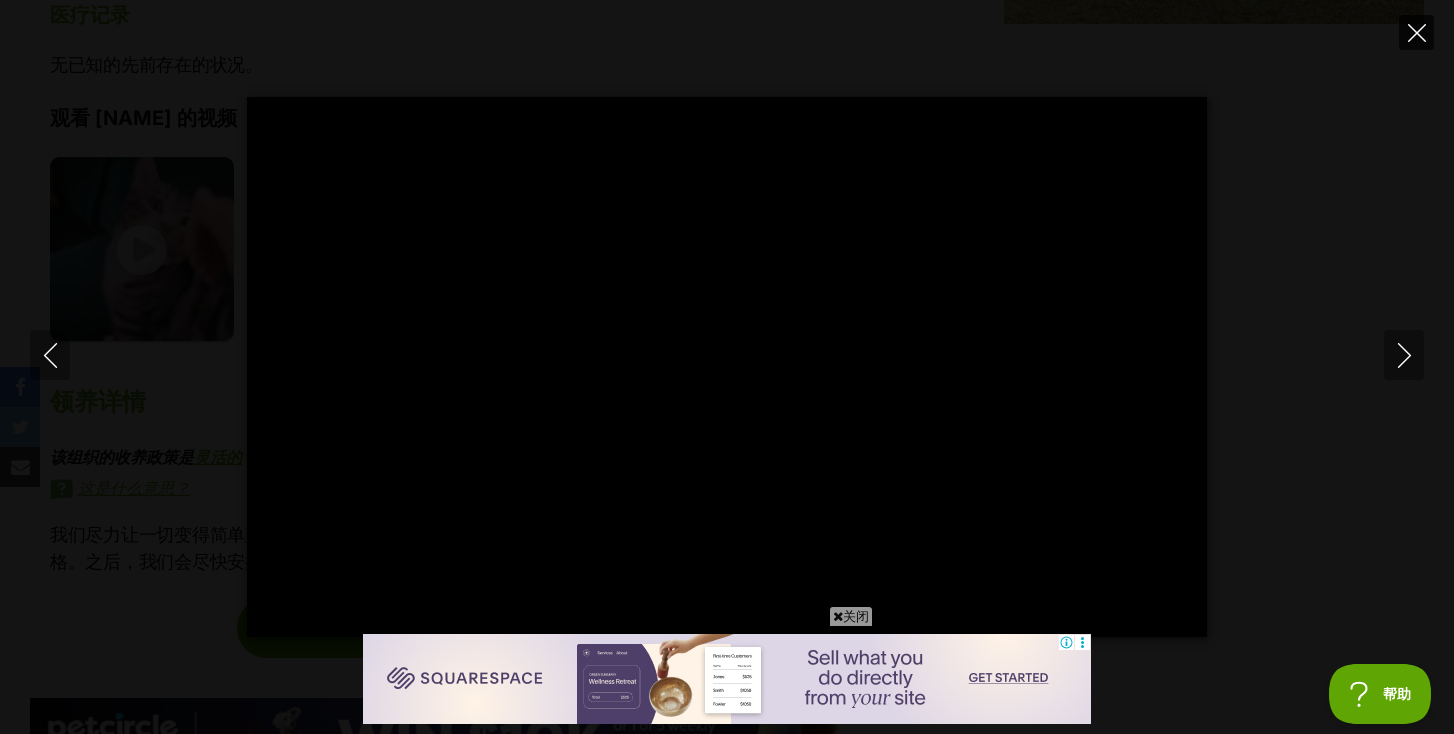 click at bounding box center [1416, 32] 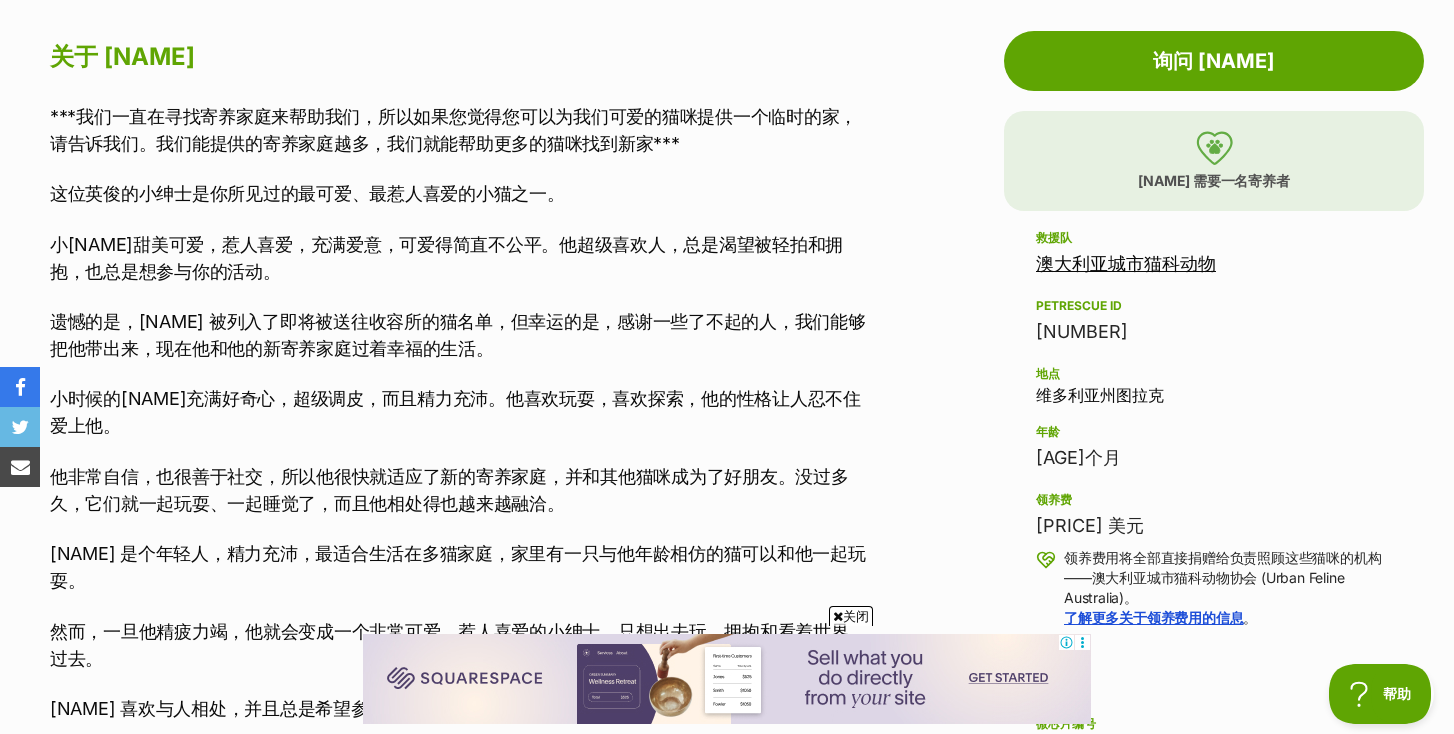 scroll, scrollTop: 1094, scrollLeft: 0, axis: vertical 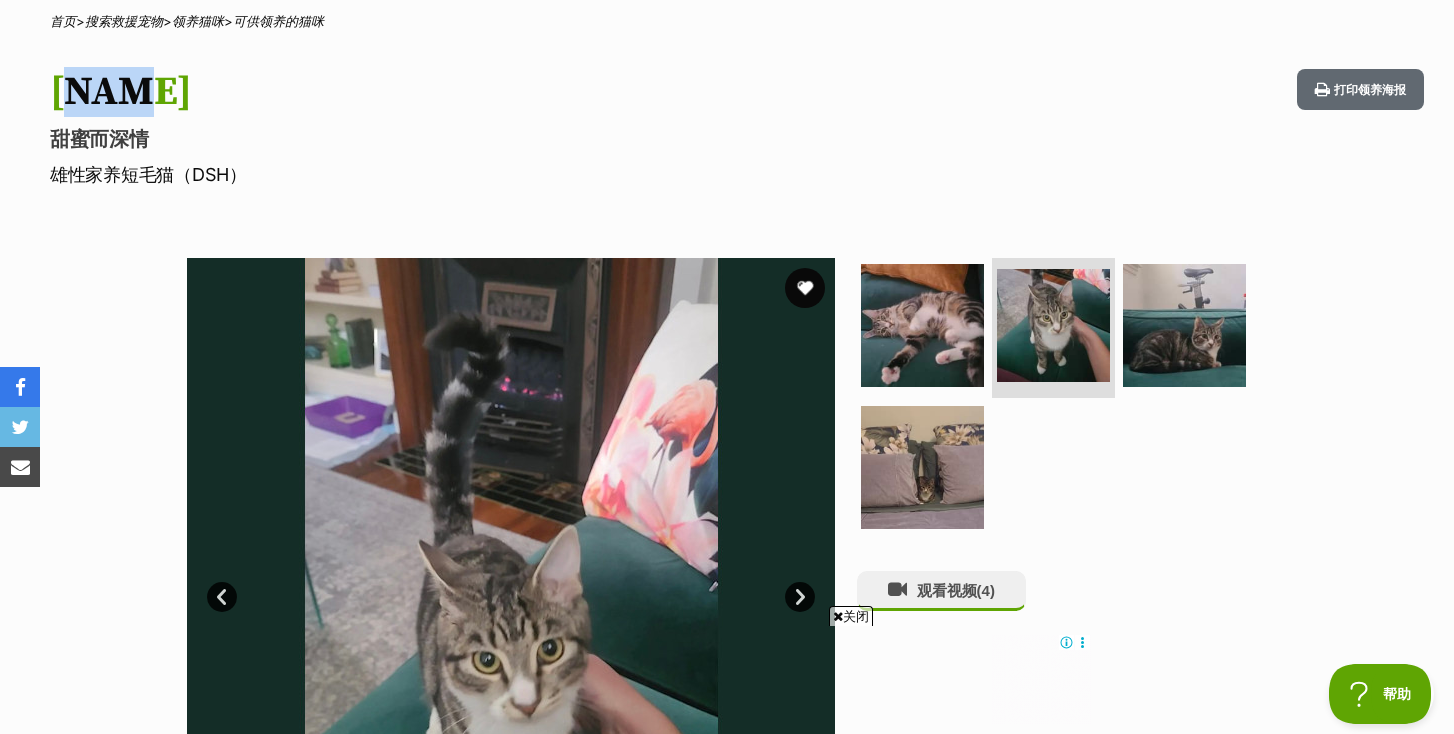 drag, startPoint x: 58, startPoint y: 84, endPoint x: 173, endPoint y: 84, distance: 115 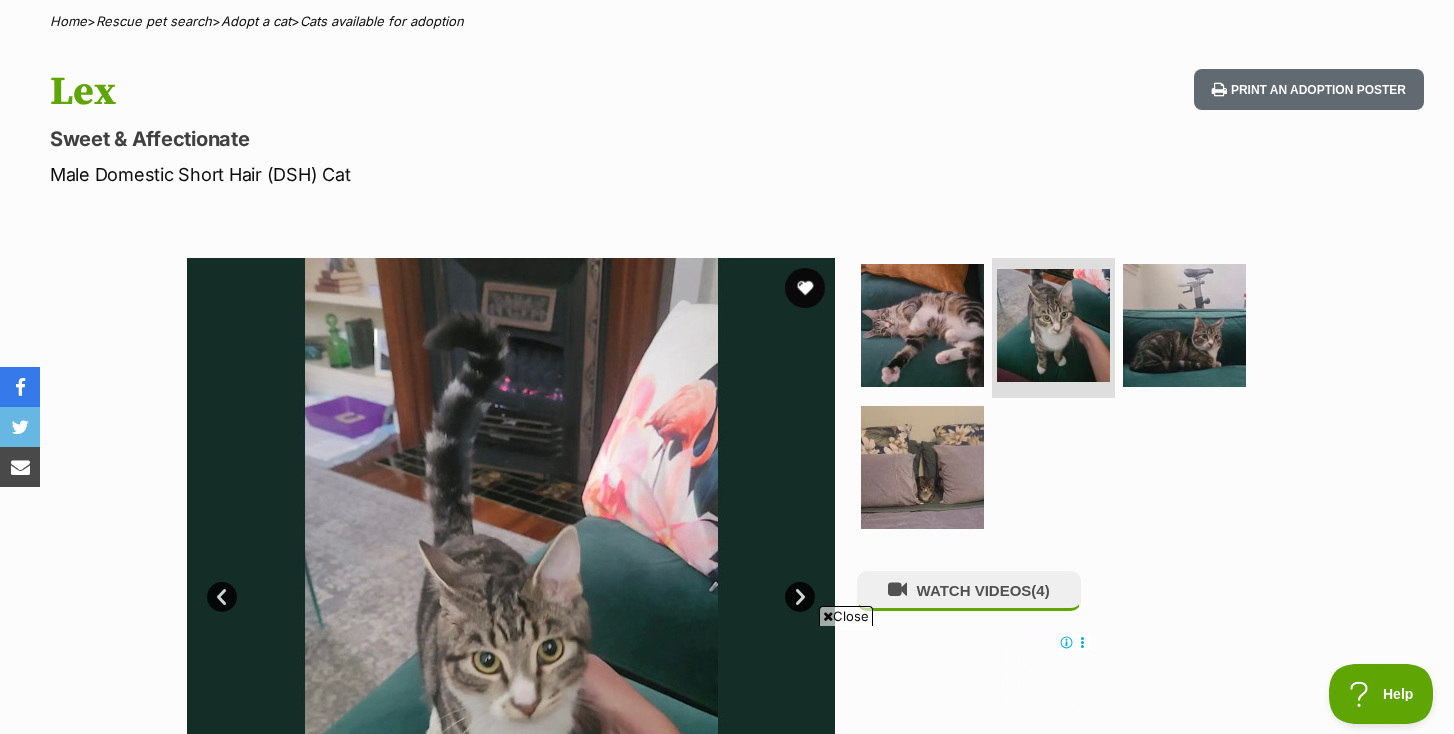 scroll, scrollTop: 0, scrollLeft: 0, axis: both 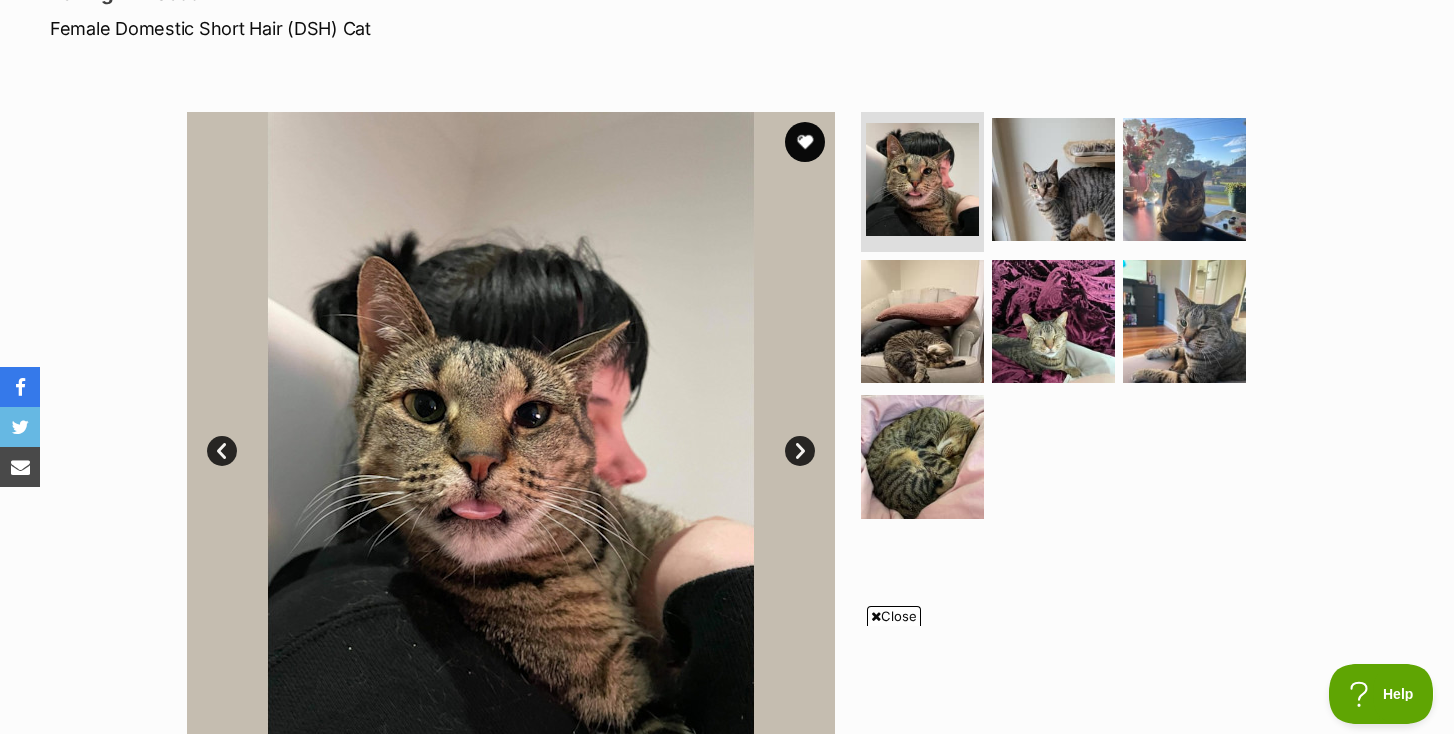 click on "Next" at bounding box center (800, 451) 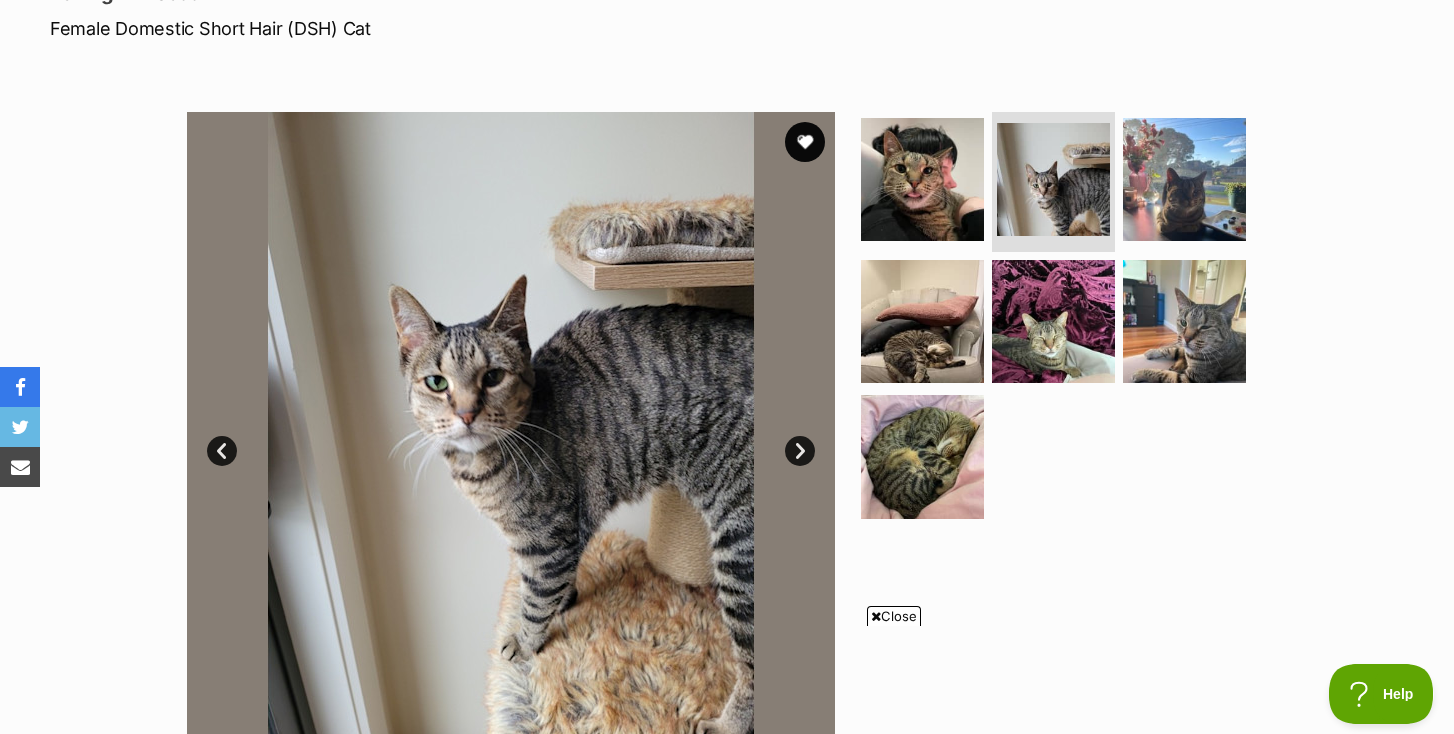 click on "Next" at bounding box center (800, 451) 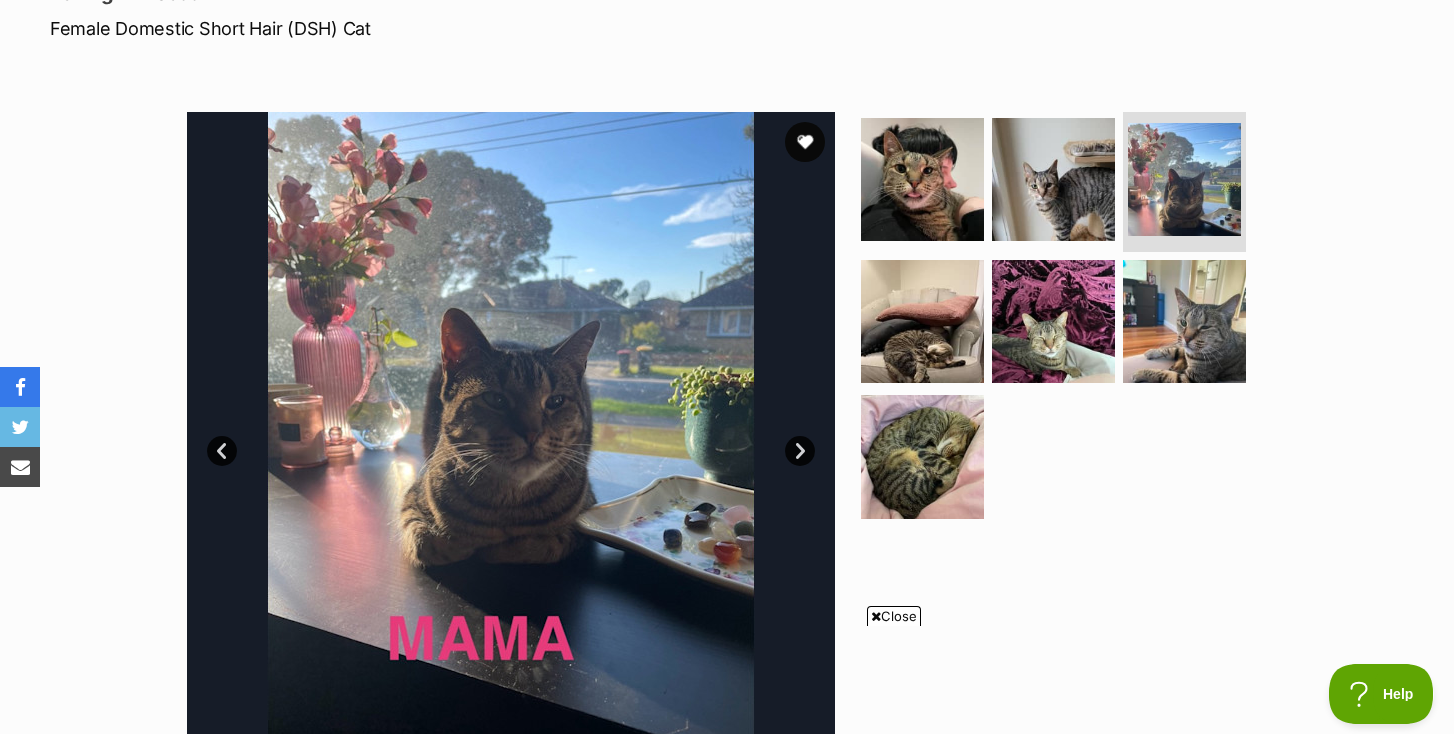 click on "Next" at bounding box center [800, 451] 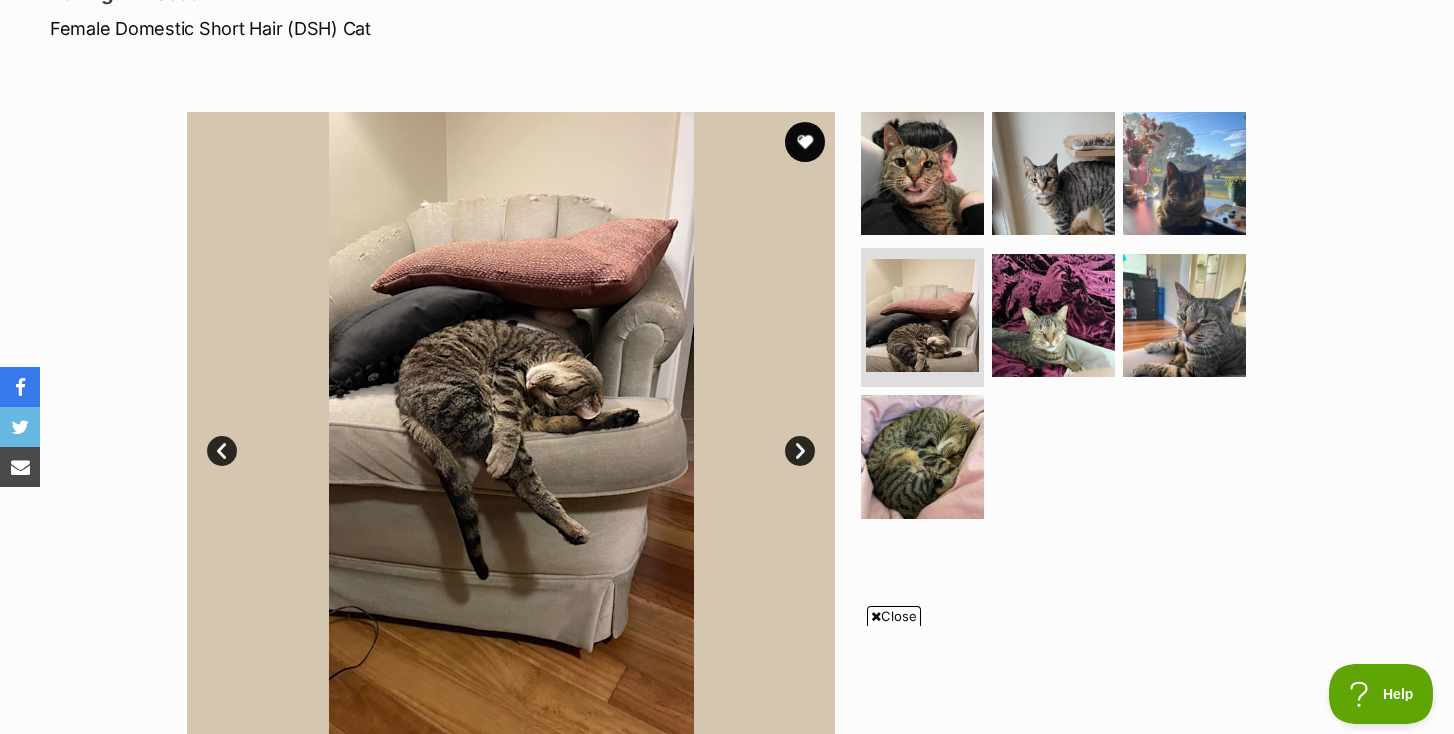 click on "Next" at bounding box center (800, 451) 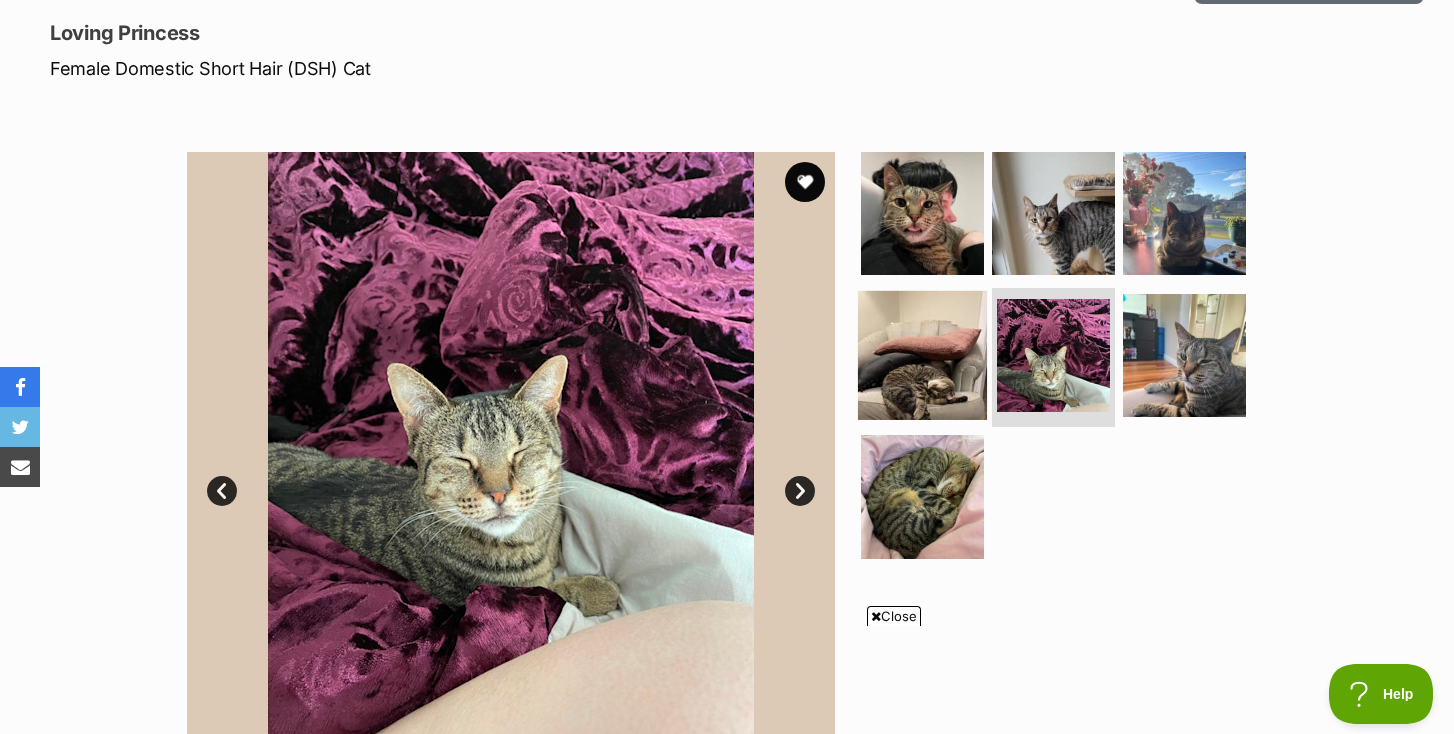 scroll, scrollTop: 366, scrollLeft: 0, axis: vertical 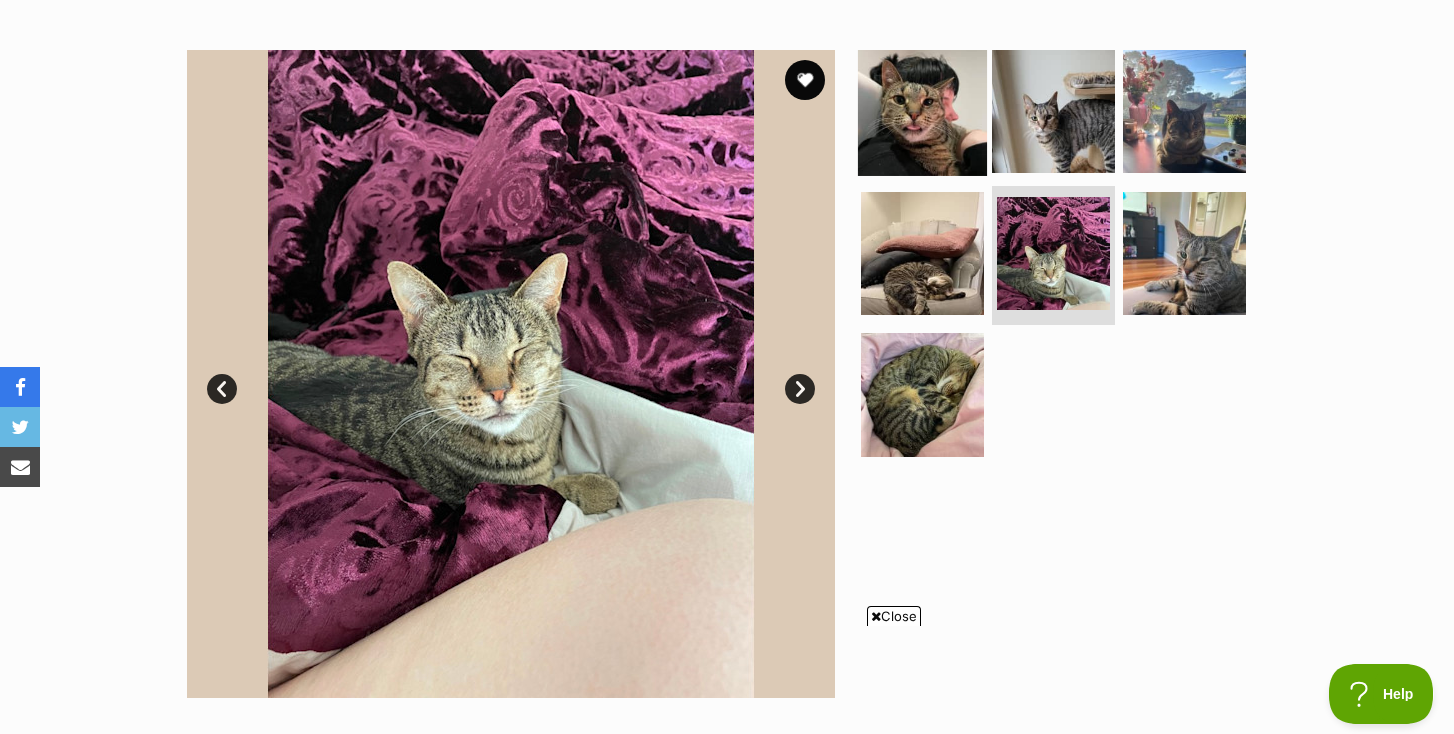 click at bounding box center (922, 111) 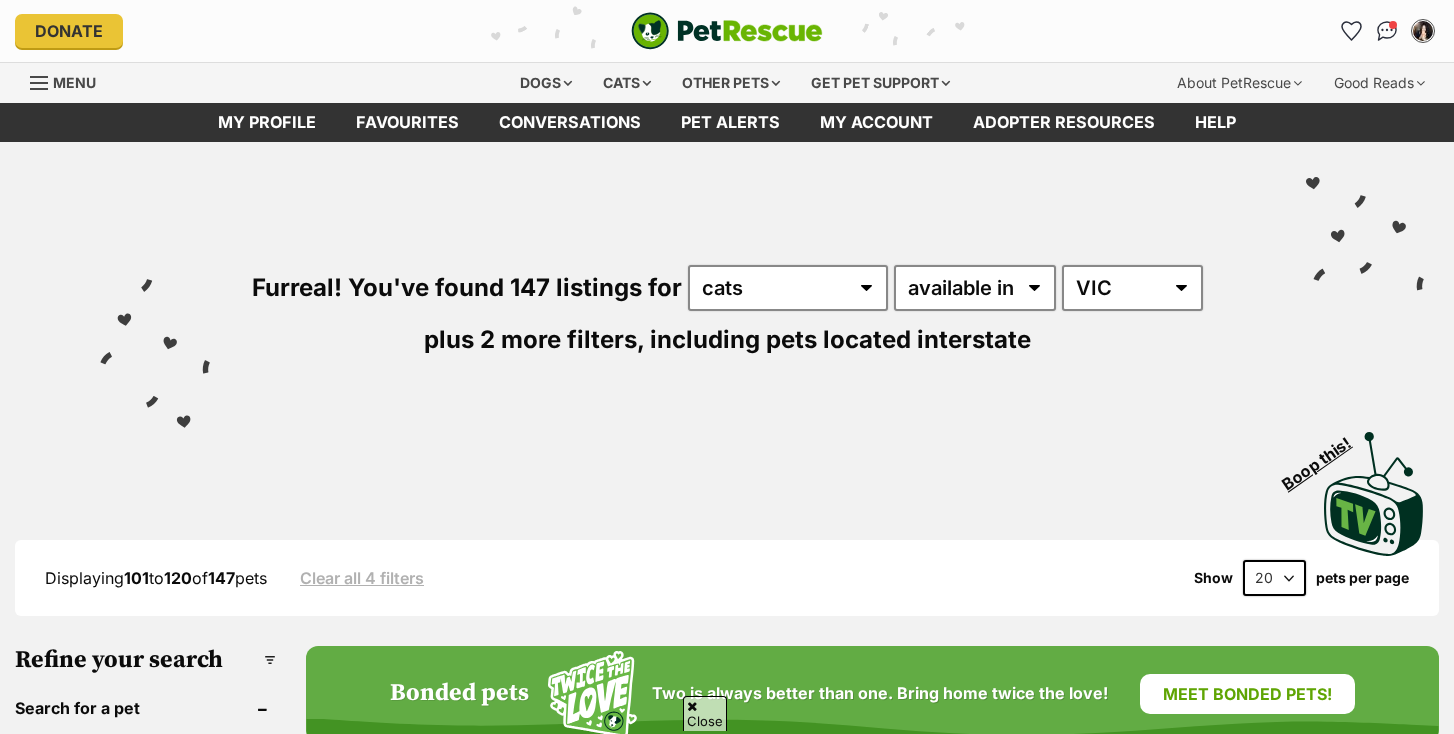 scroll, scrollTop: 552, scrollLeft: 0, axis: vertical 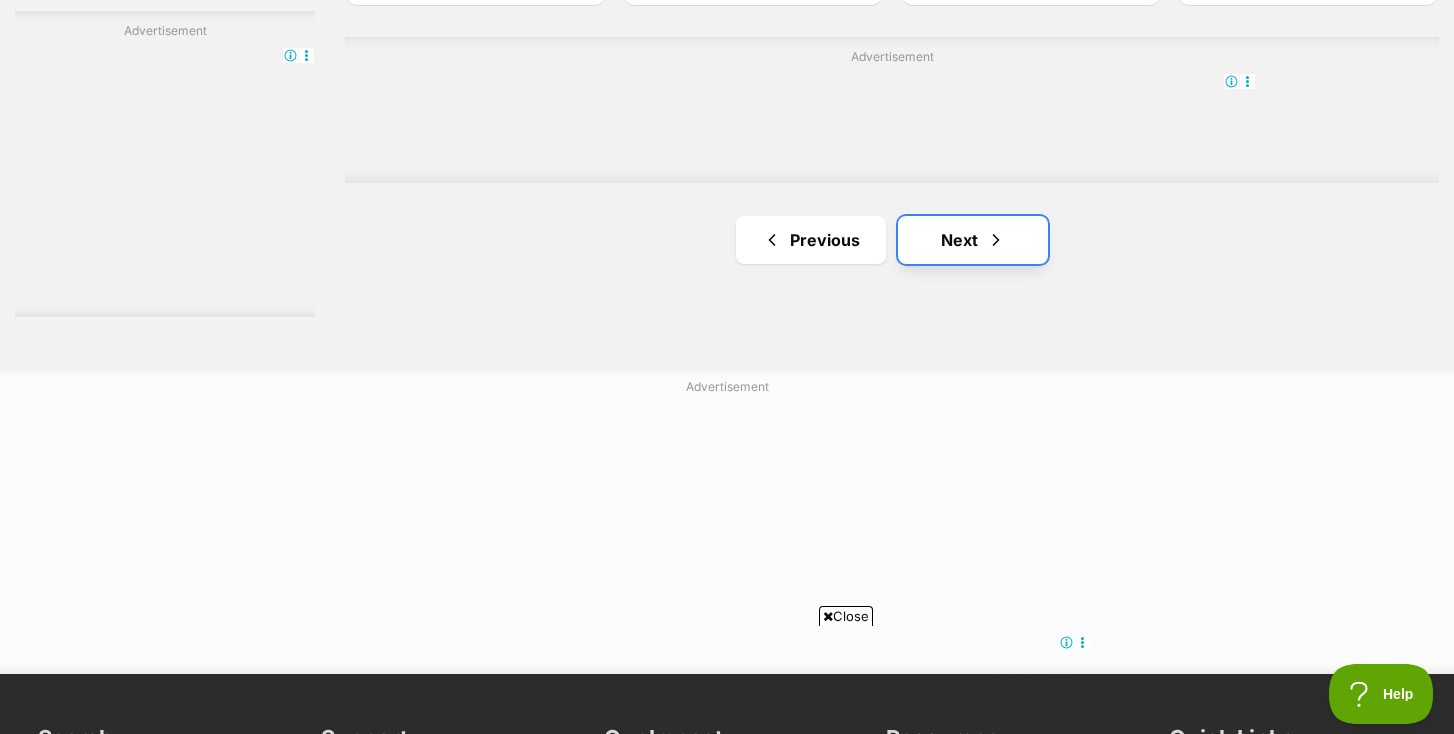 click on "Next" at bounding box center (973, 240) 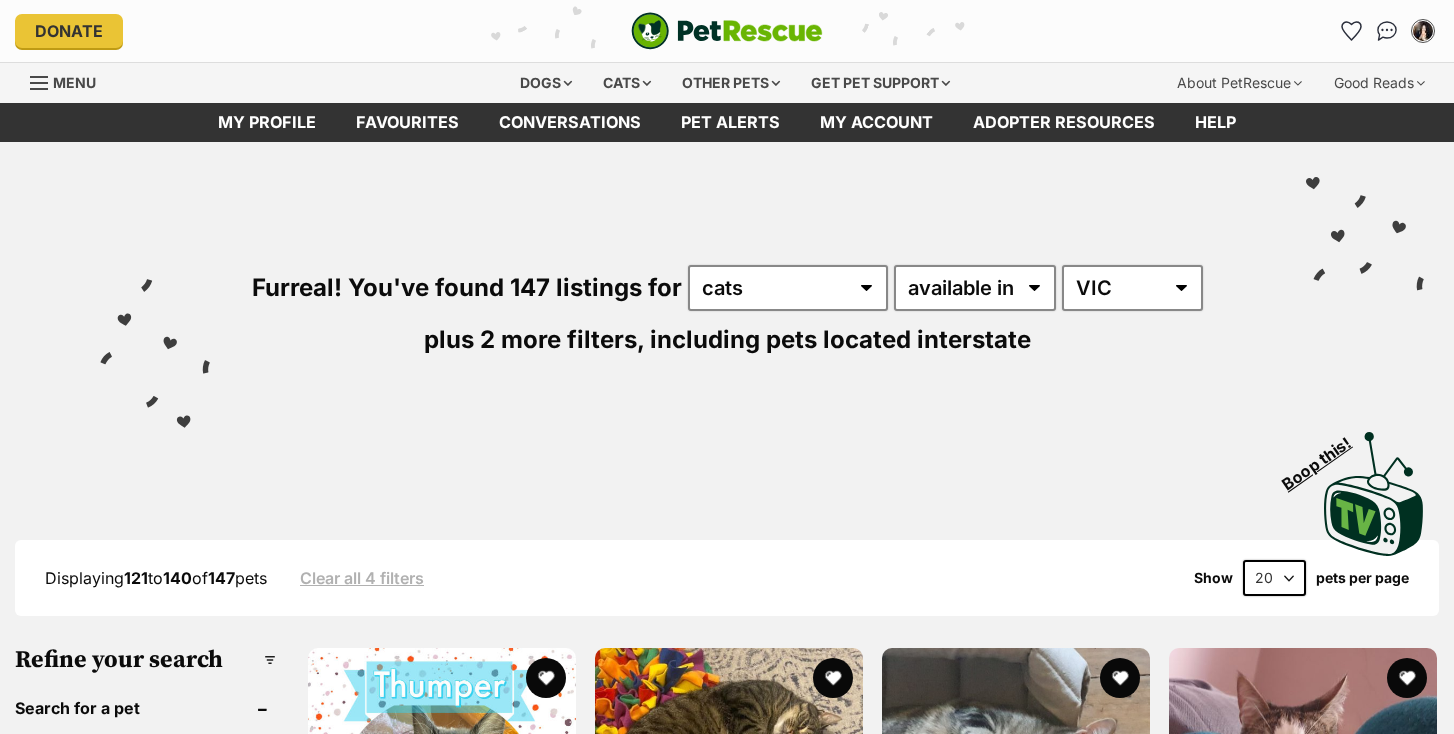 scroll, scrollTop: 0, scrollLeft: 0, axis: both 